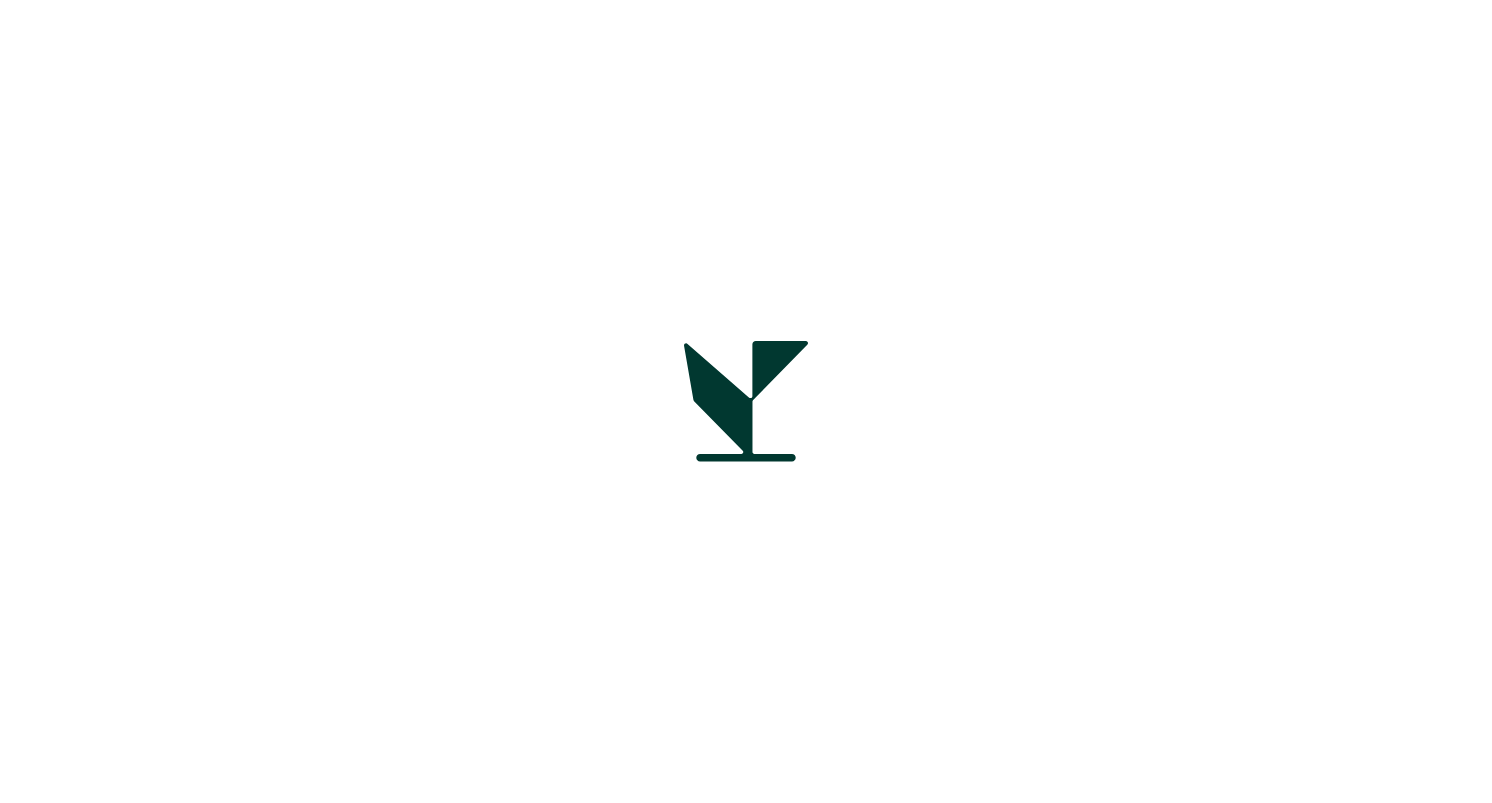 scroll, scrollTop: 0, scrollLeft: 0, axis: both 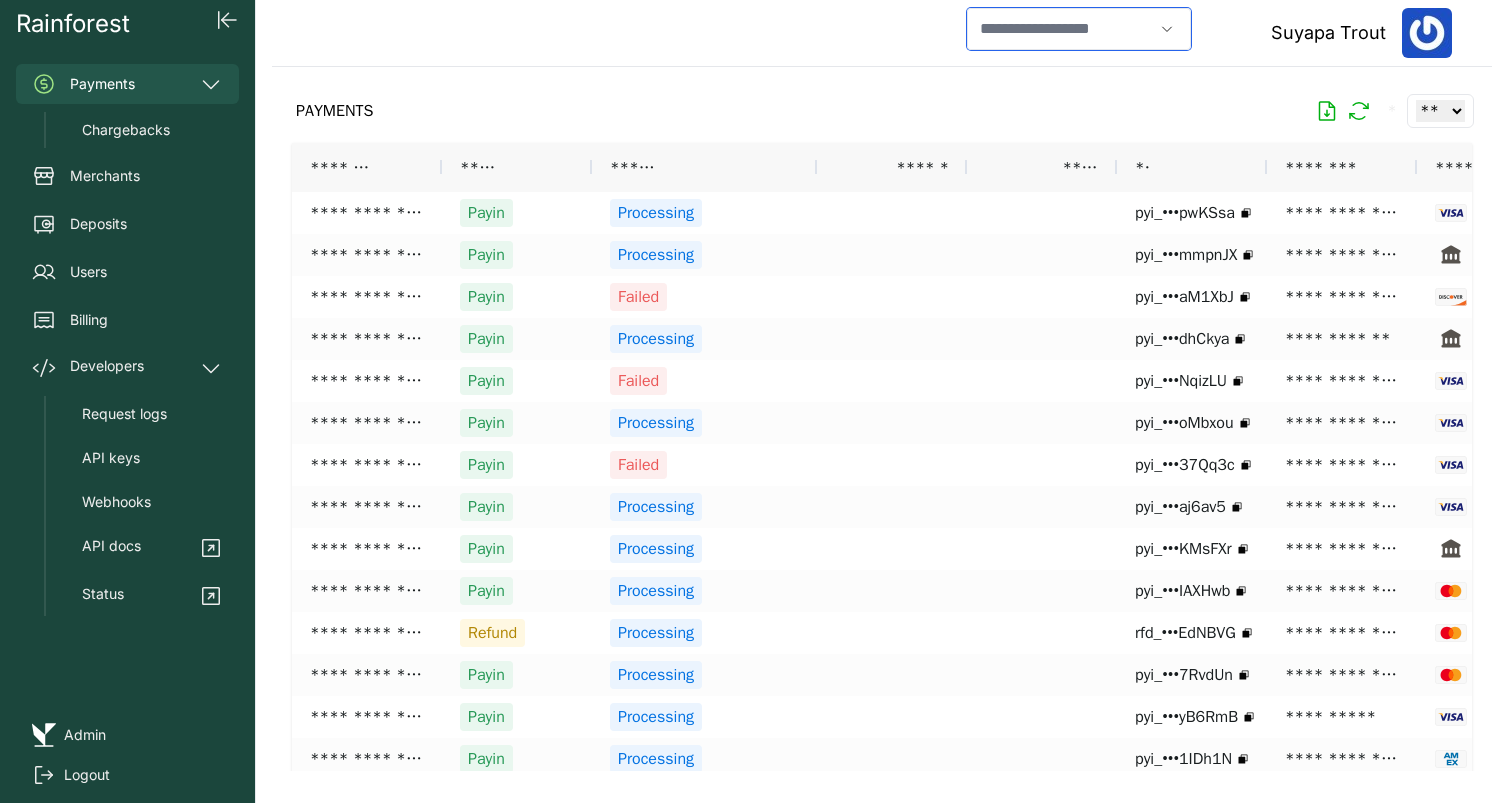 click at bounding box center (1060, 29) 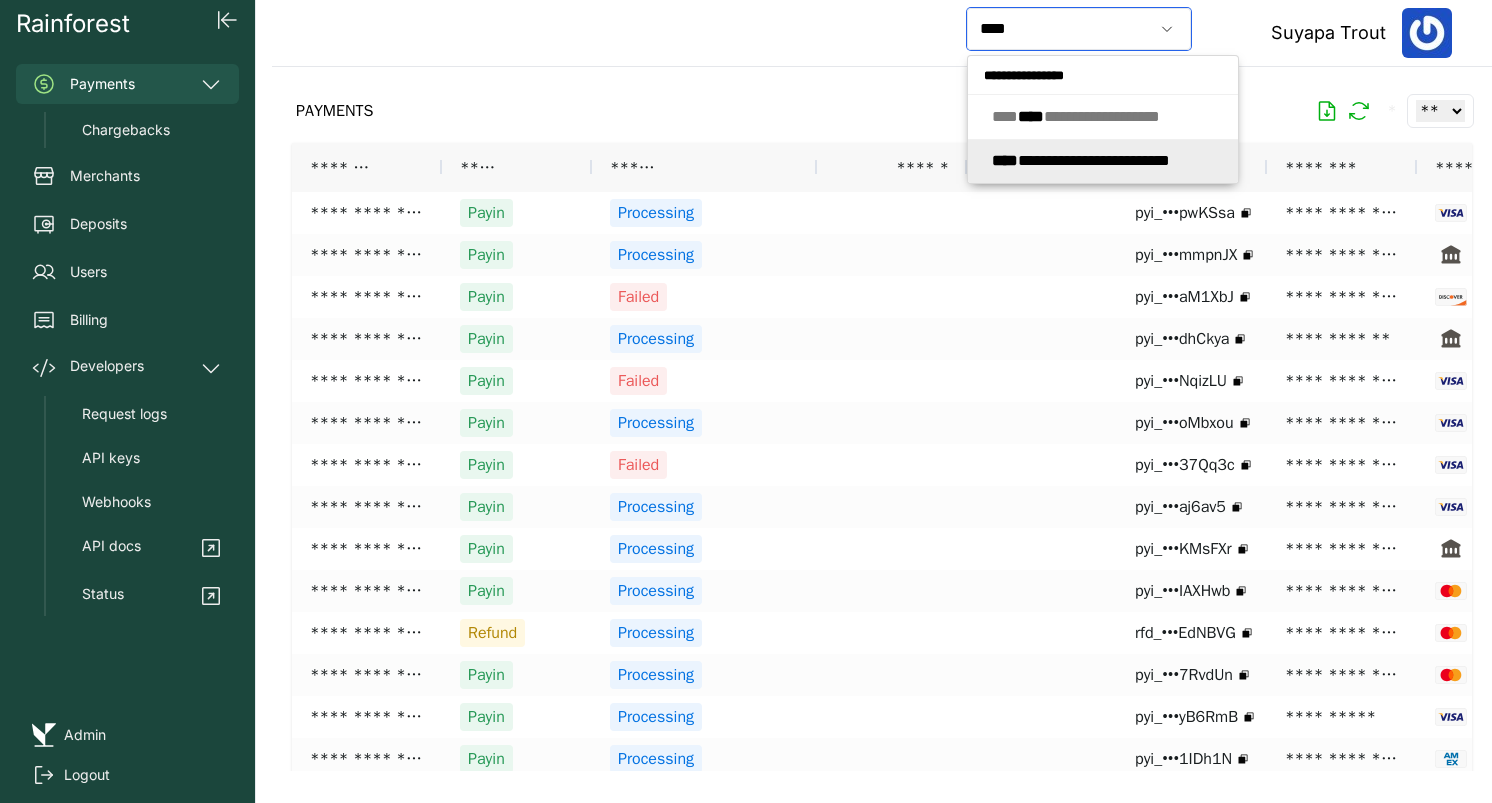click on "**********" at bounding box center [1081, 160] 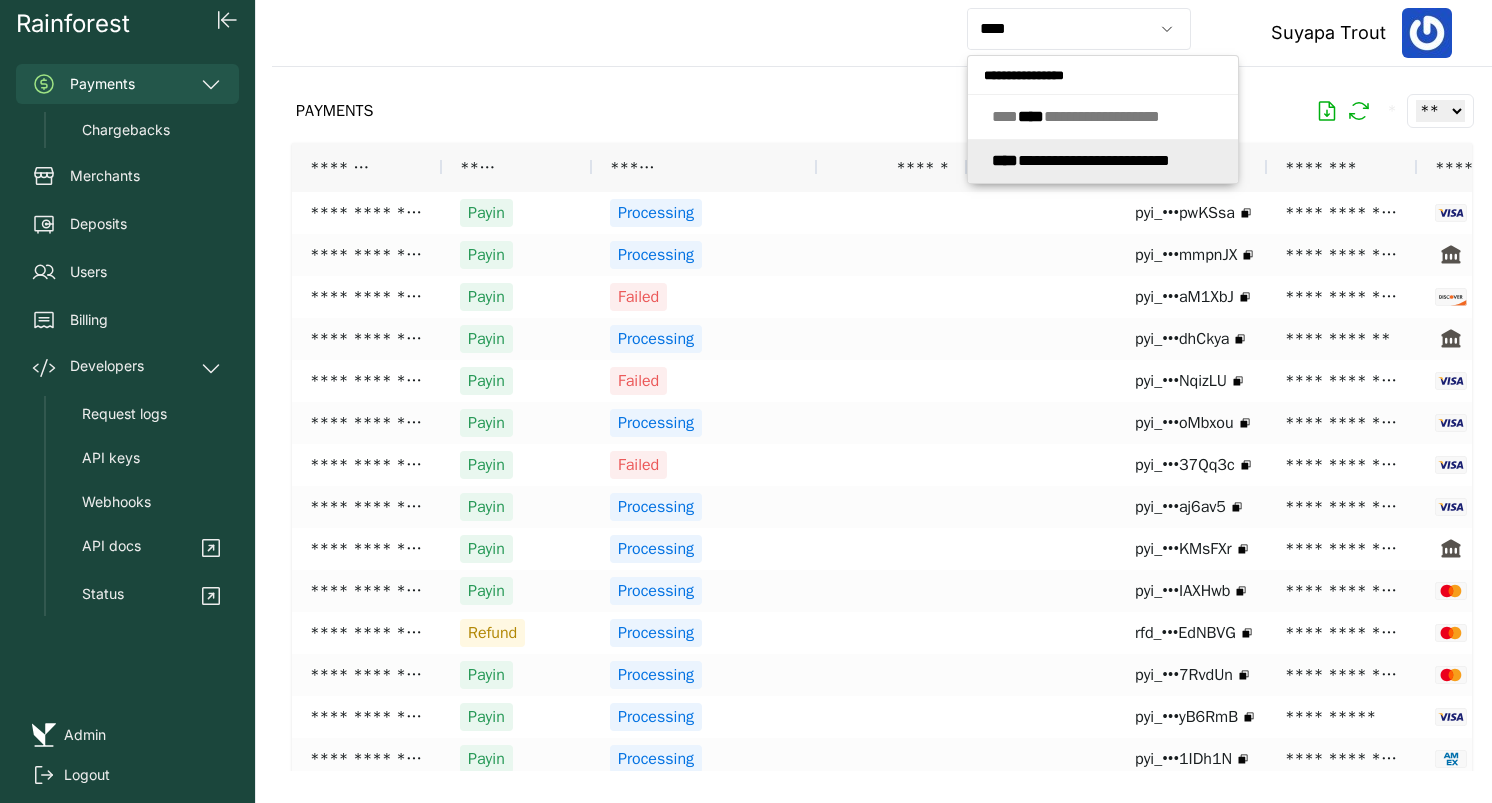 type on "**********" 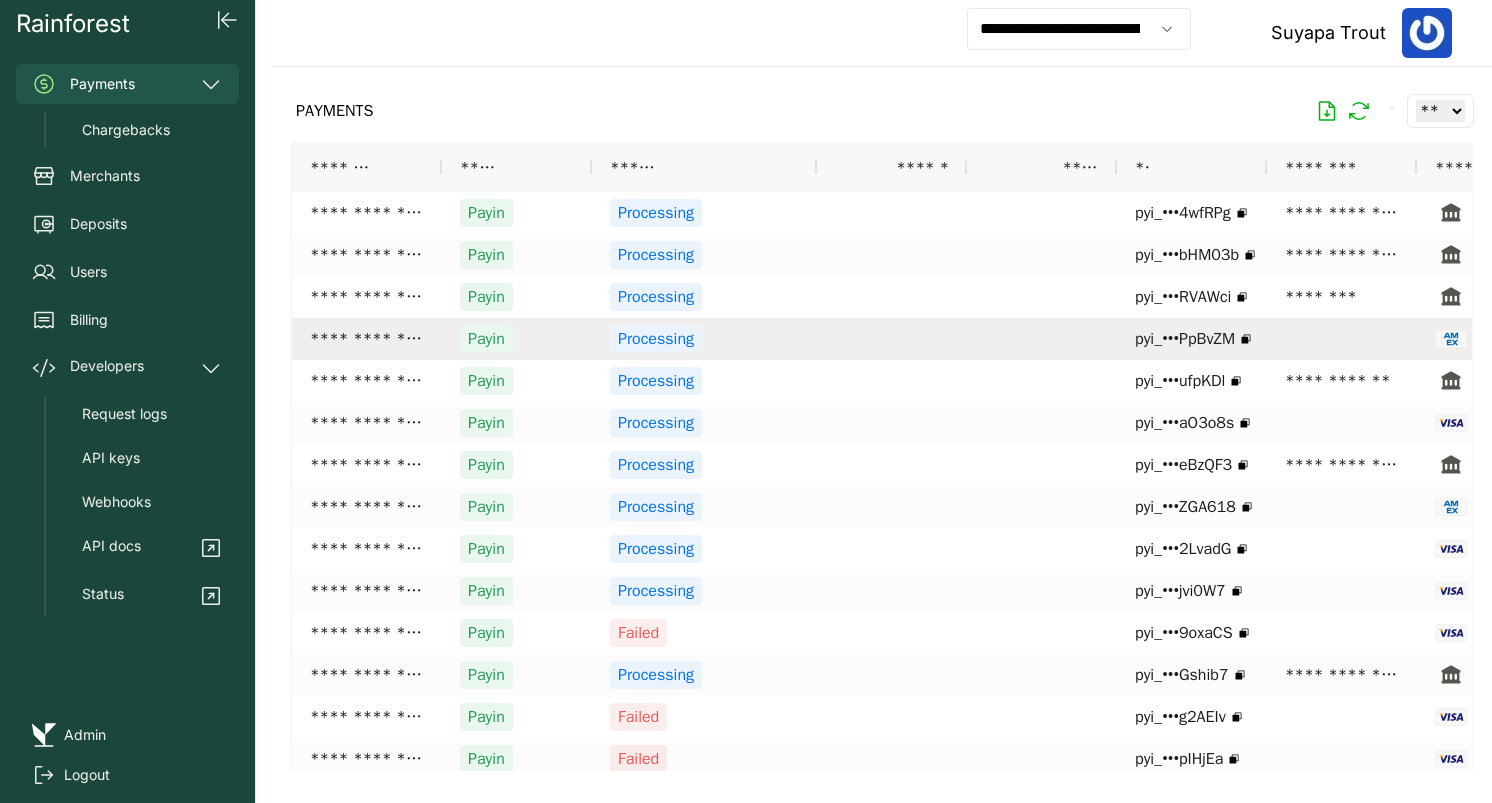scroll, scrollTop: 0, scrollLeft: 43, axis: horizontal 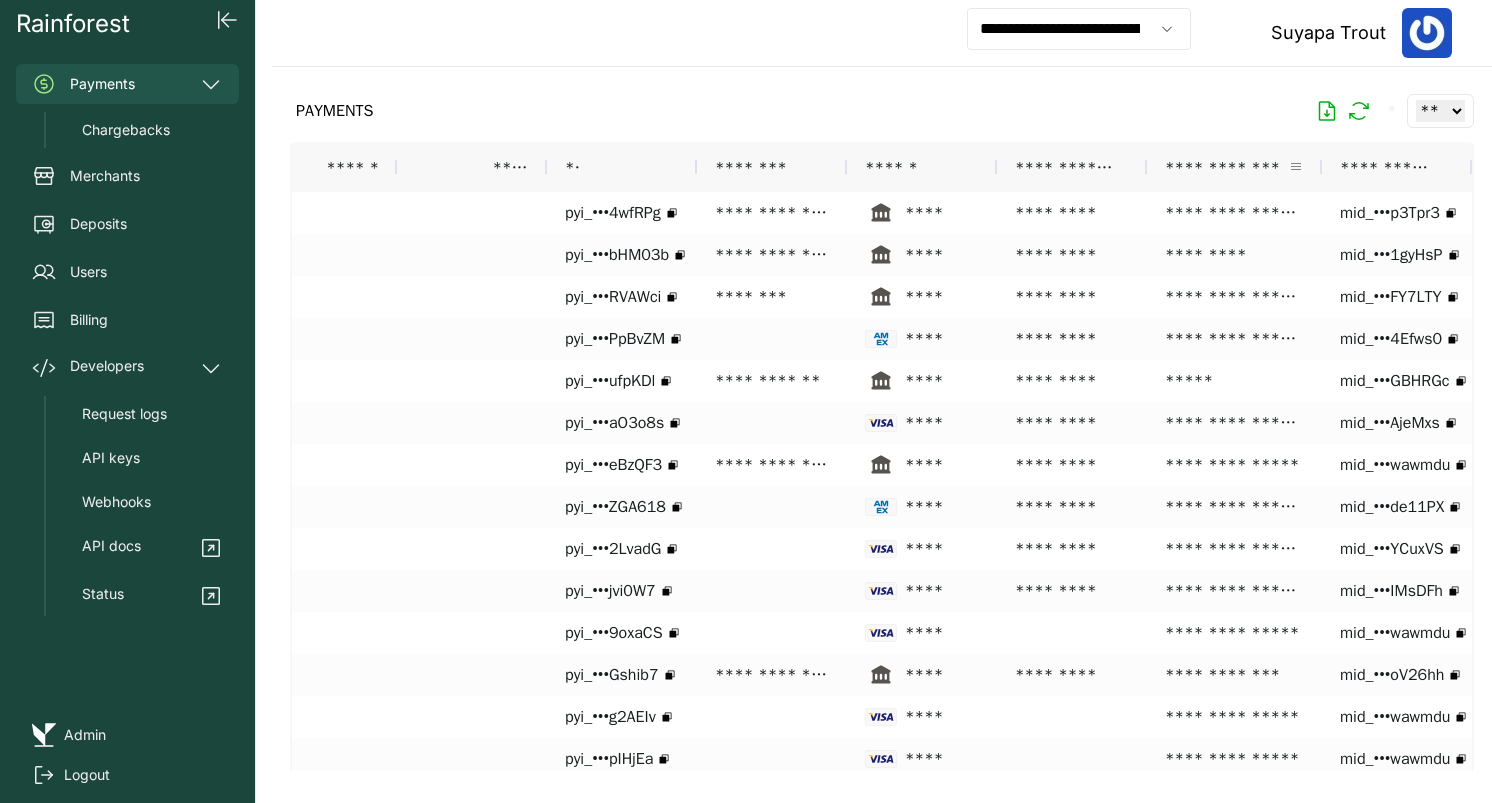 click at bounding box center (1296, 167) 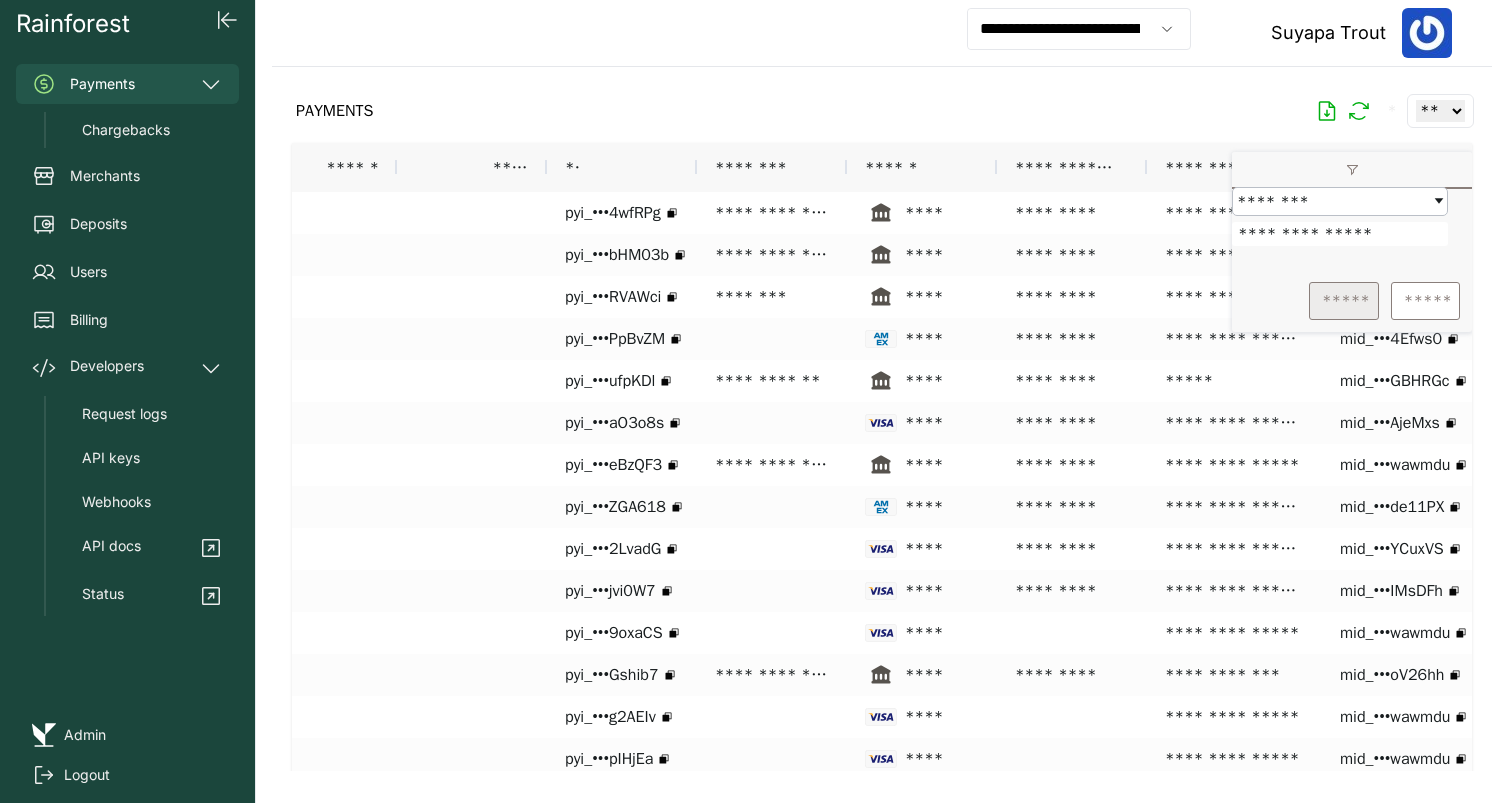 click on "*****" at bounding box center (1344, 301) 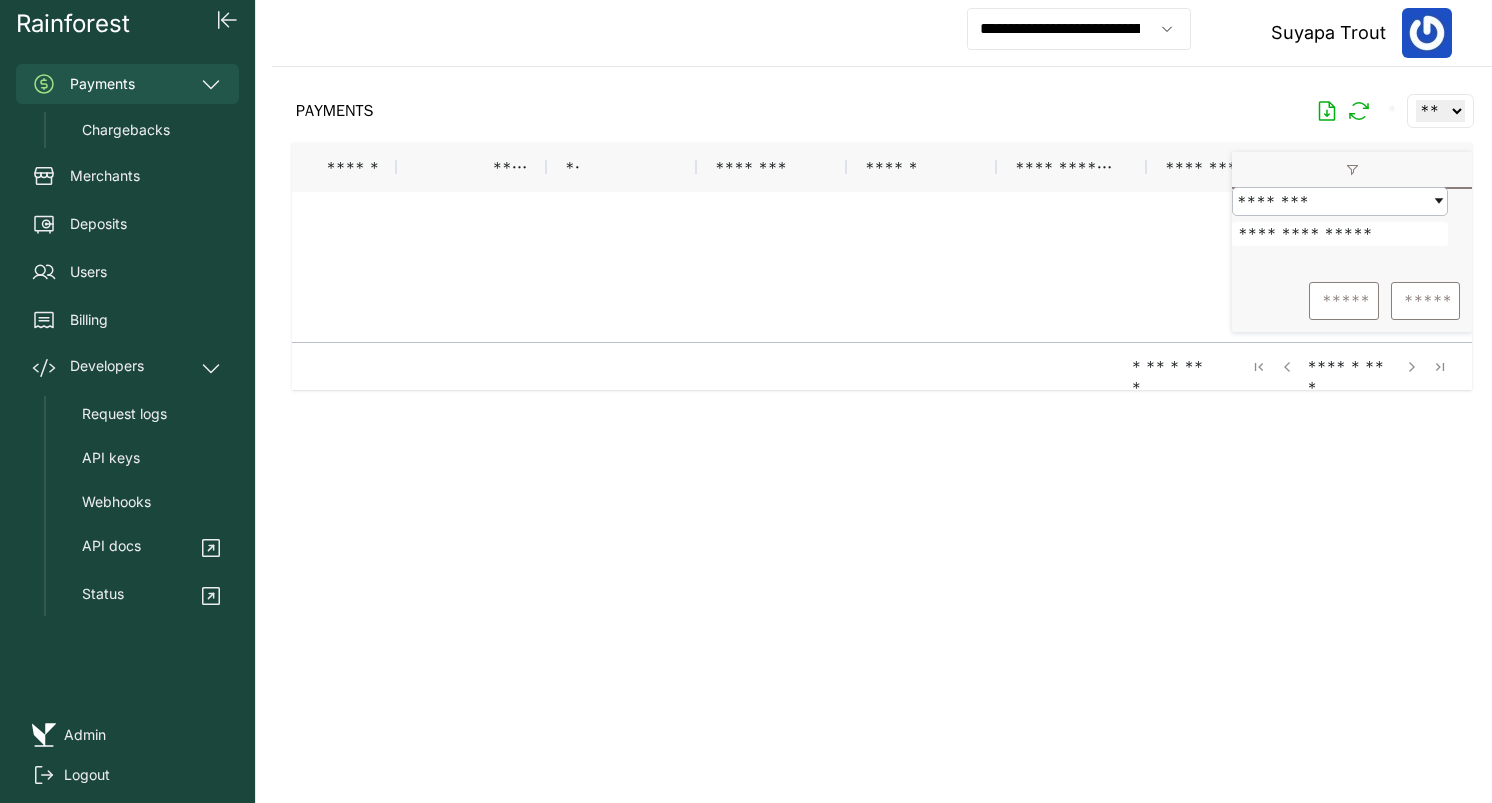 click on "**********" at bounding box center [1340, 234] 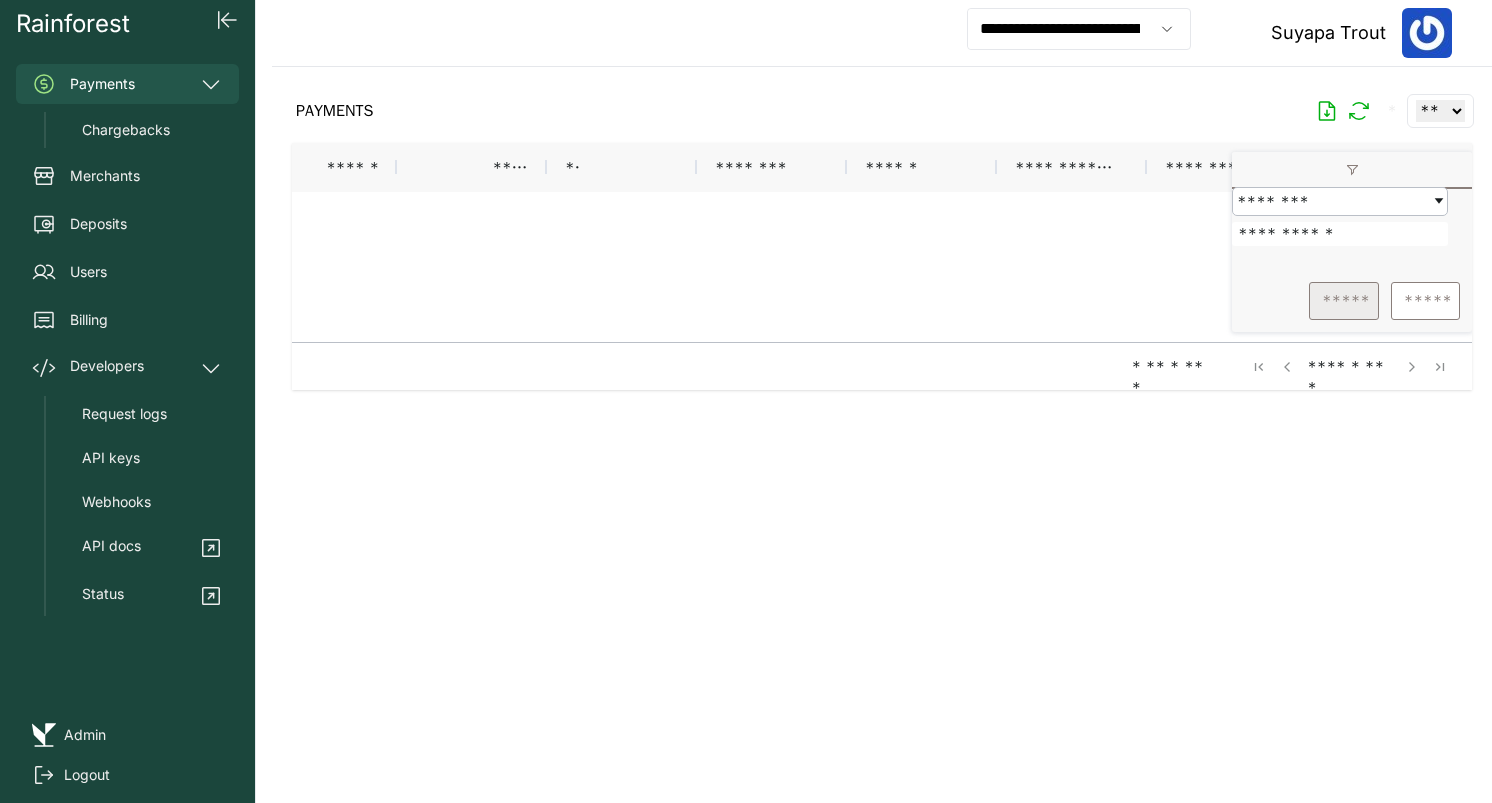 click on "*****" at bounding box center (1344, 301) 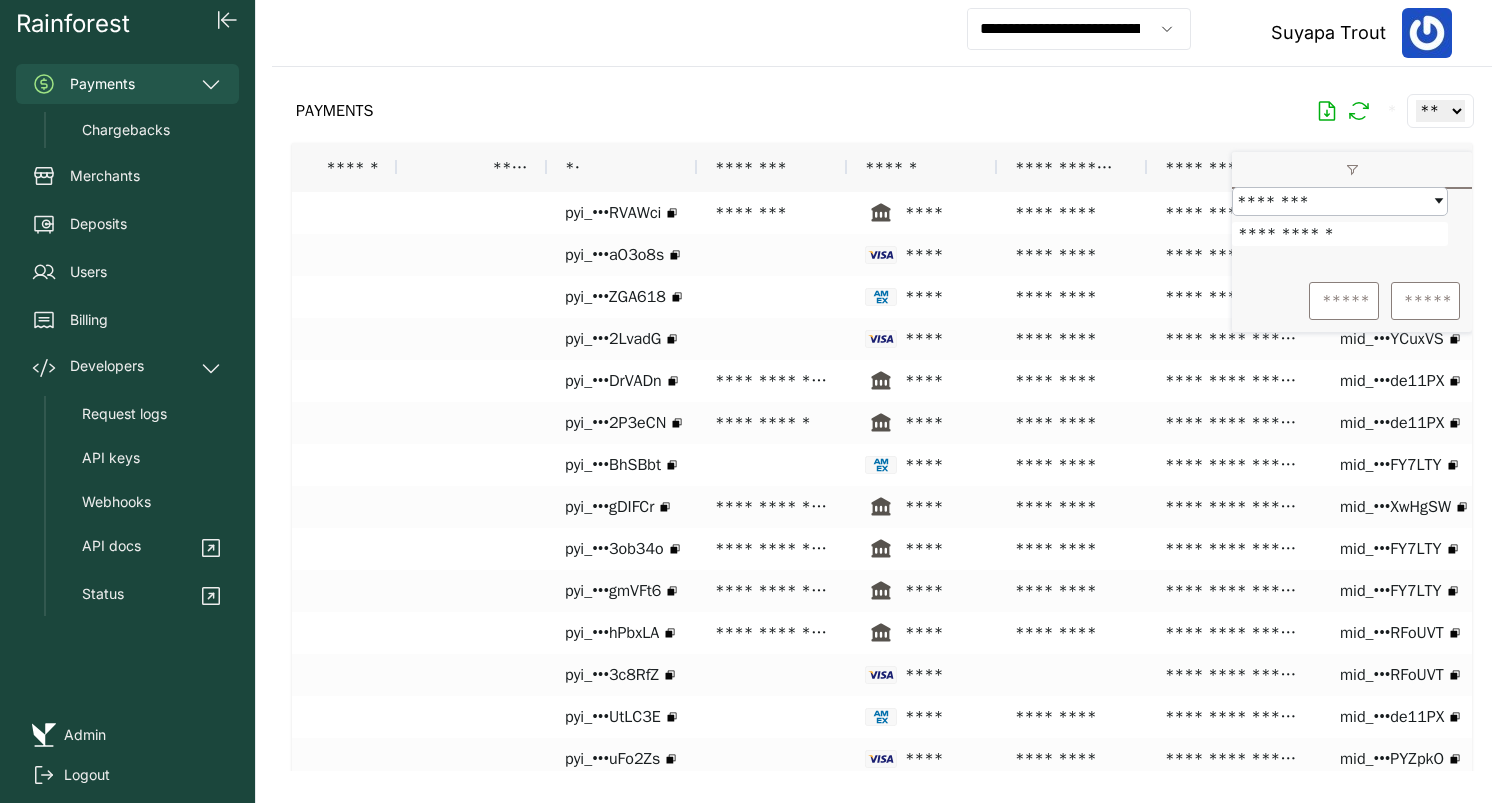 click on "**********" at bounding box center [1340, 234] 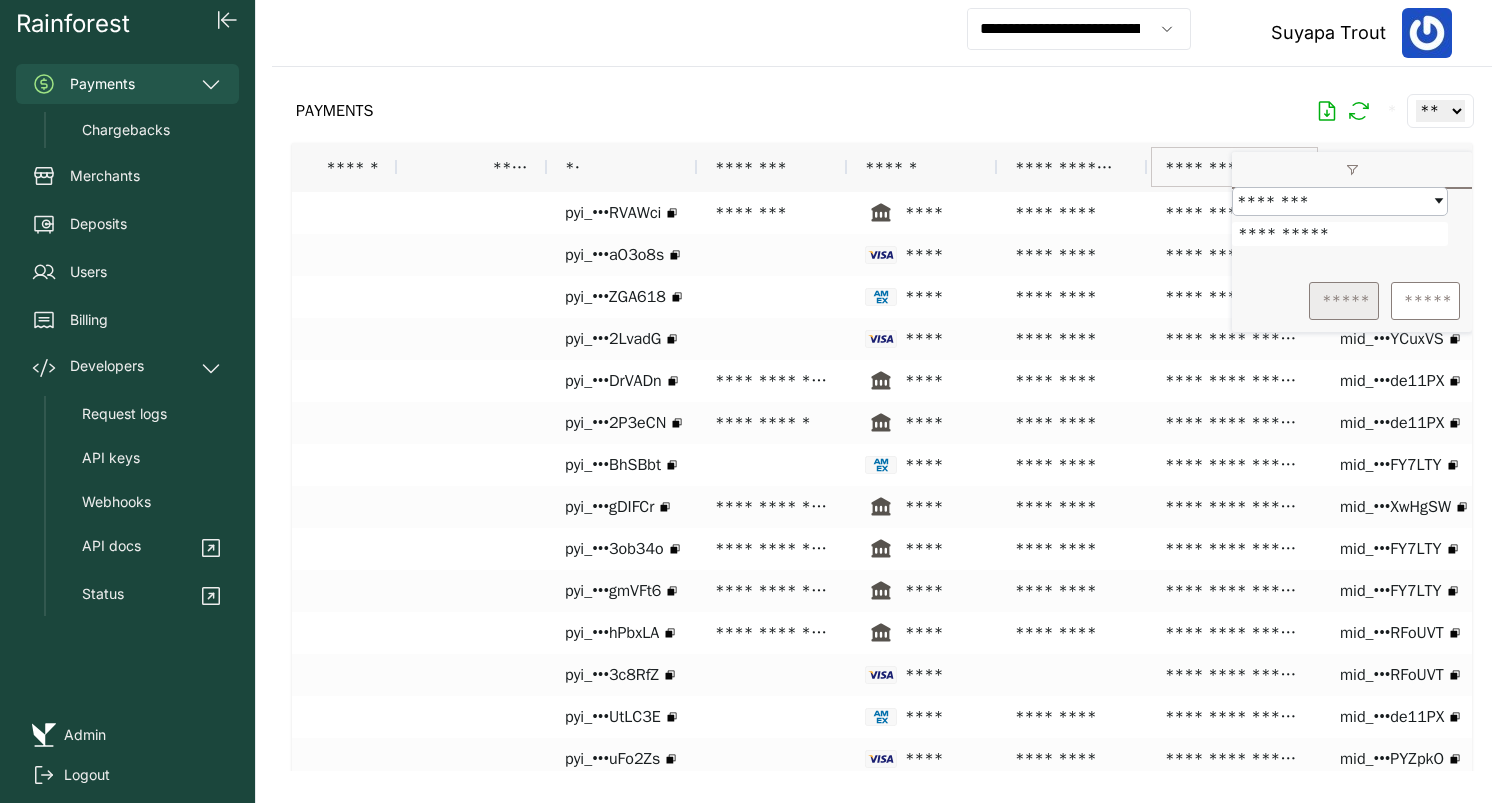 click on "*****" at bounding box center [1344, 301] 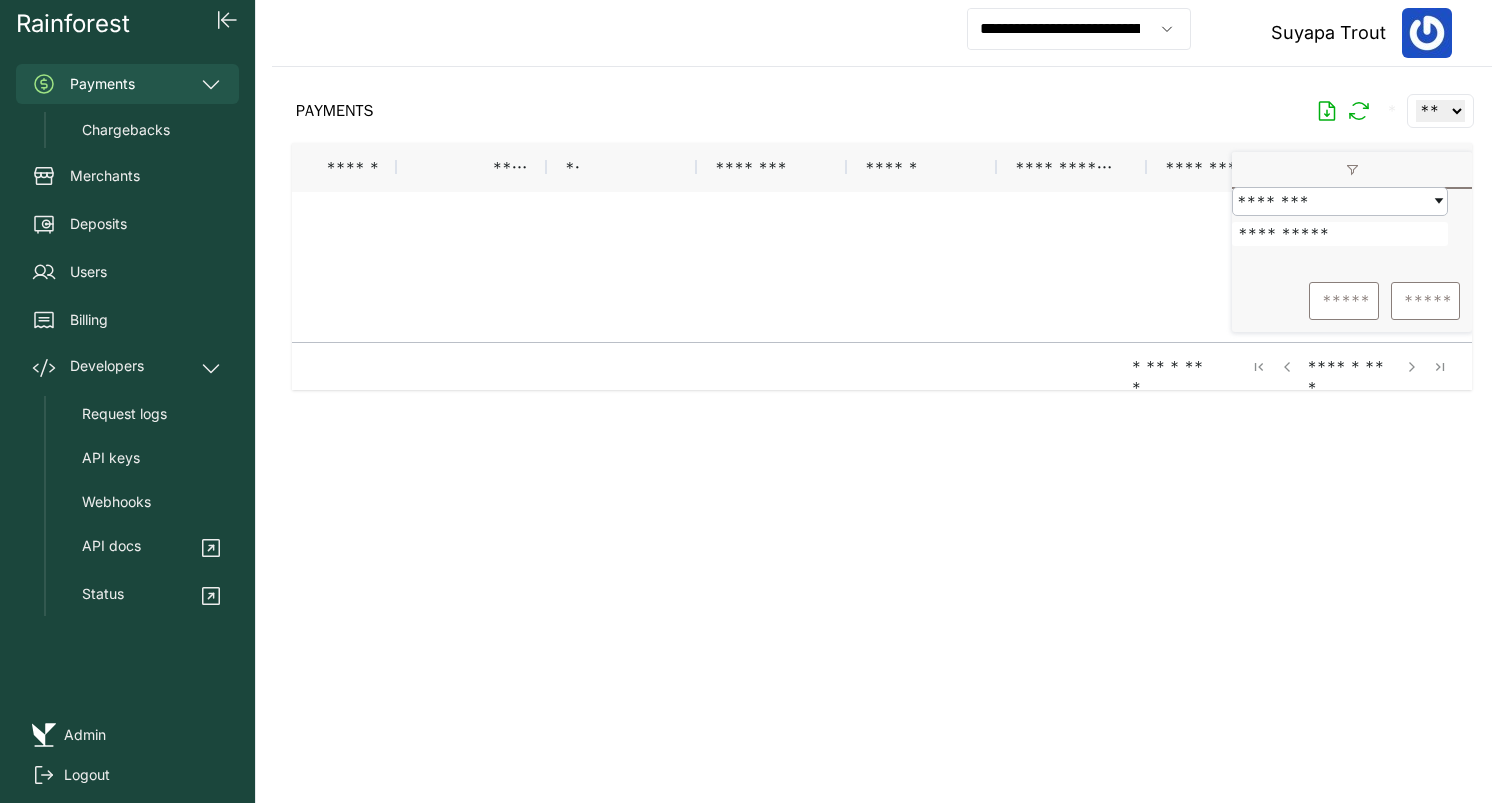 click on "**********" at bounding box center [1340, 234] 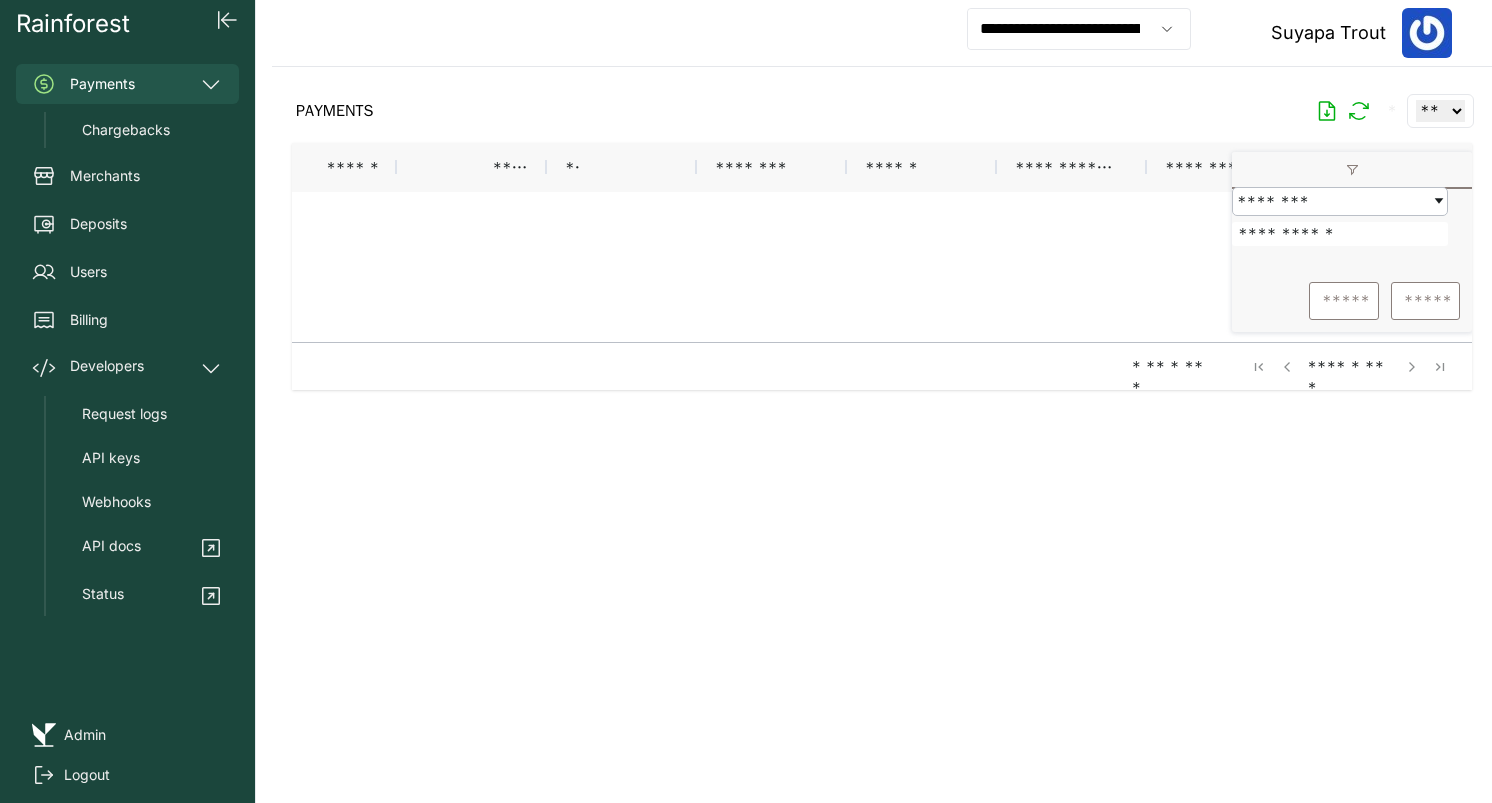 click on "**********" at bounding box center [1340, 234] 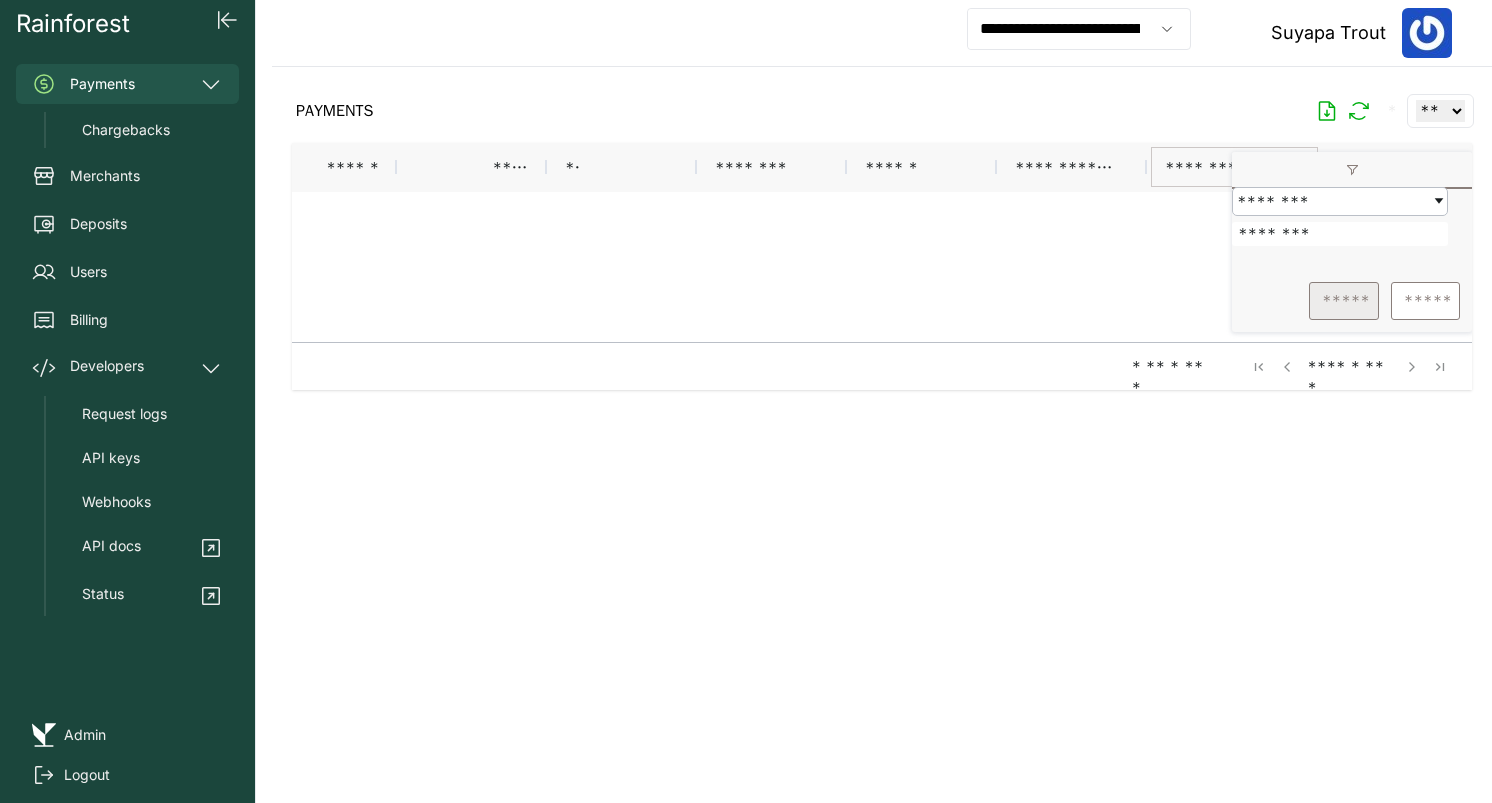 type on "********" 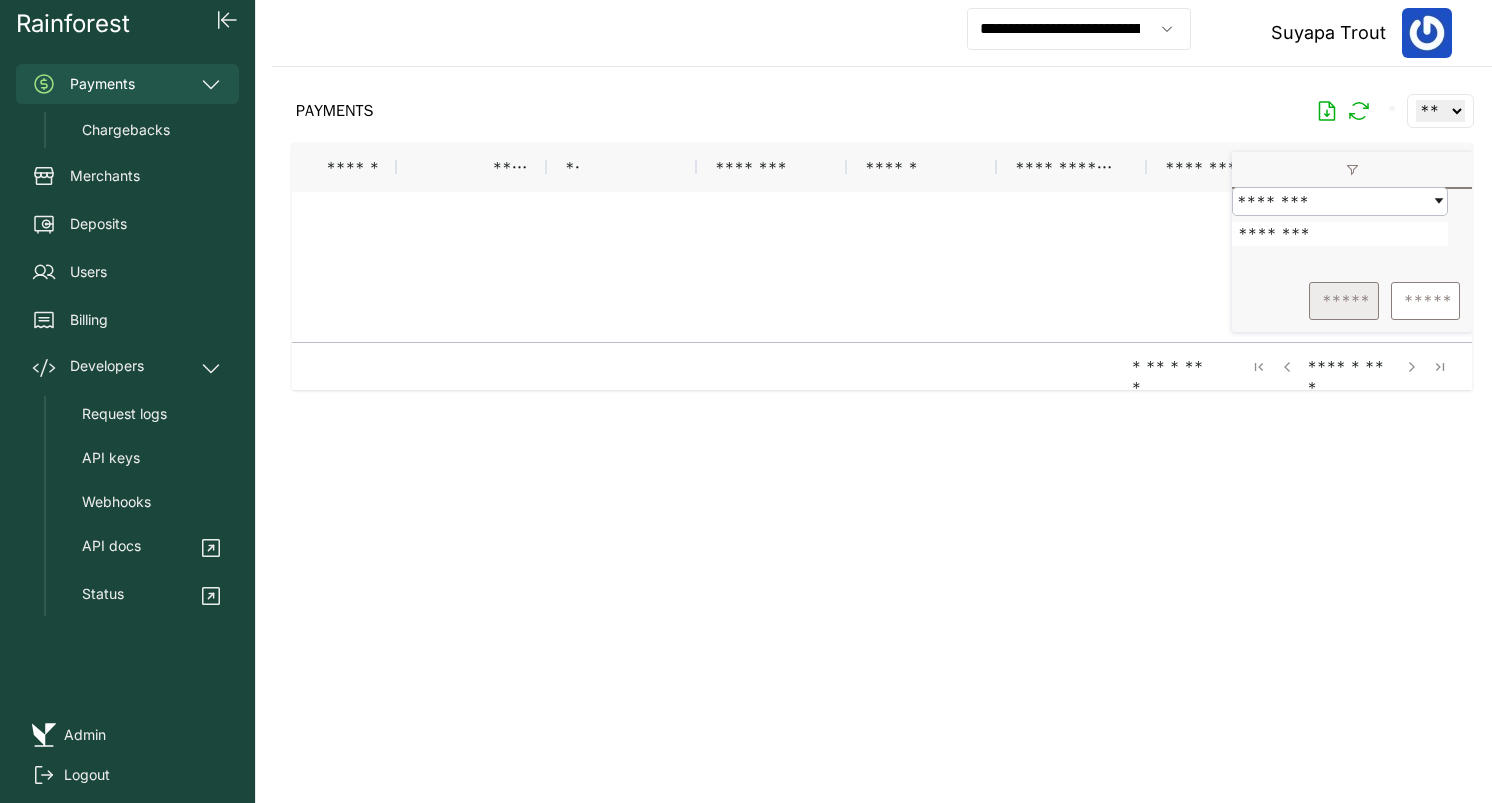 click on "*****" at bounding box center [1344, 301] 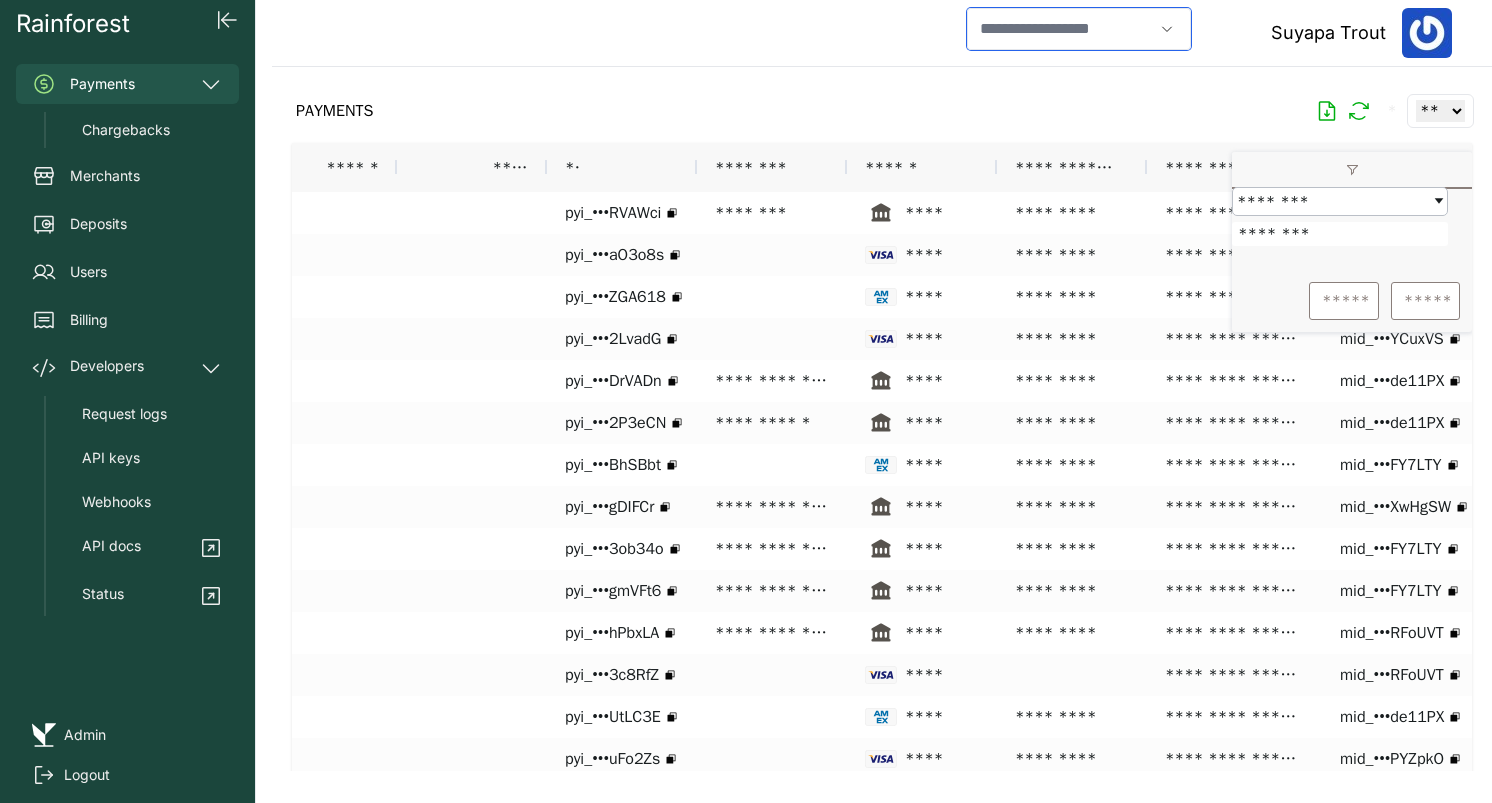 click at bounding box center [1060, 29] 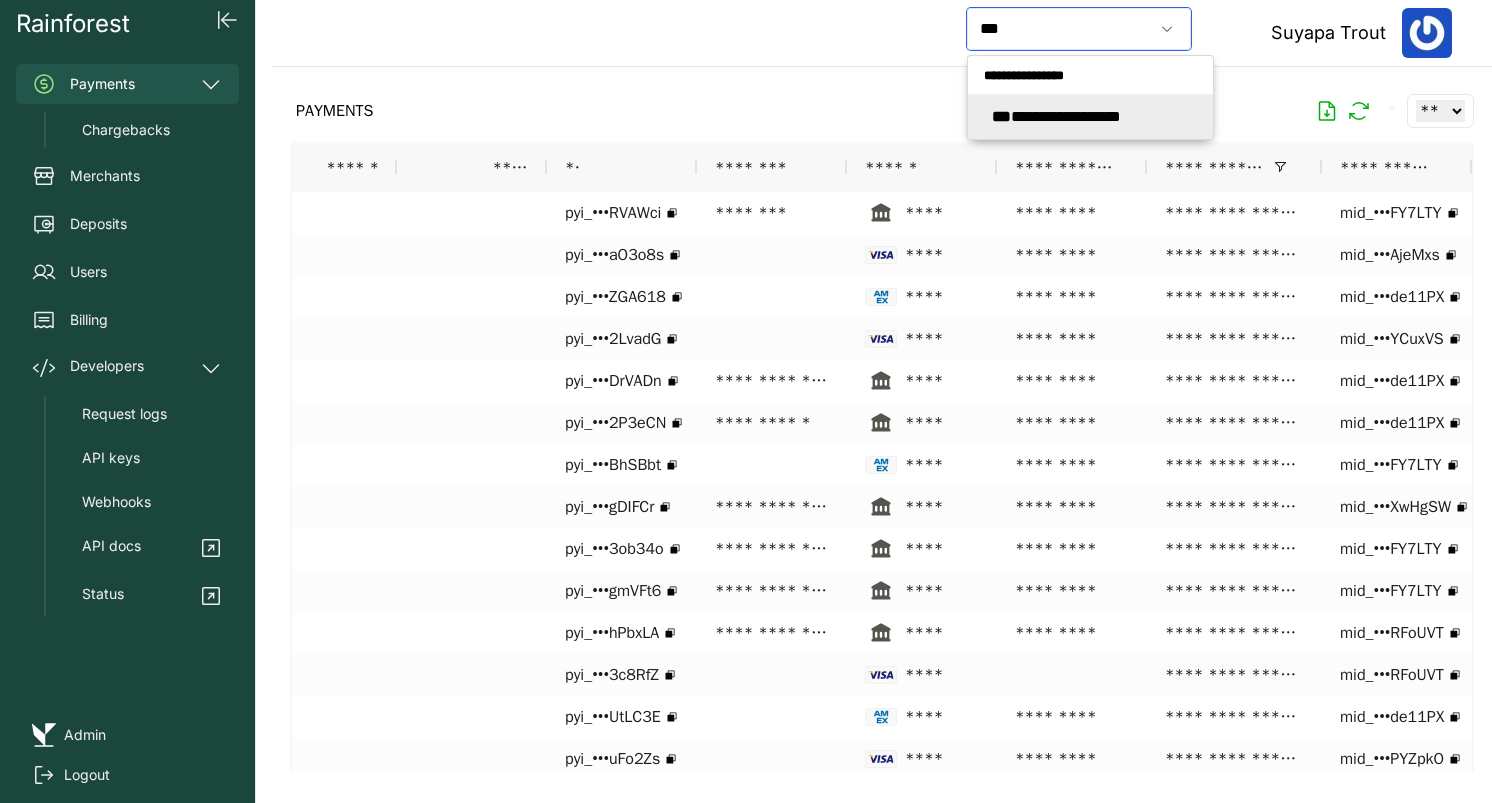 click on "**********" at bounding box center (1056, 116) 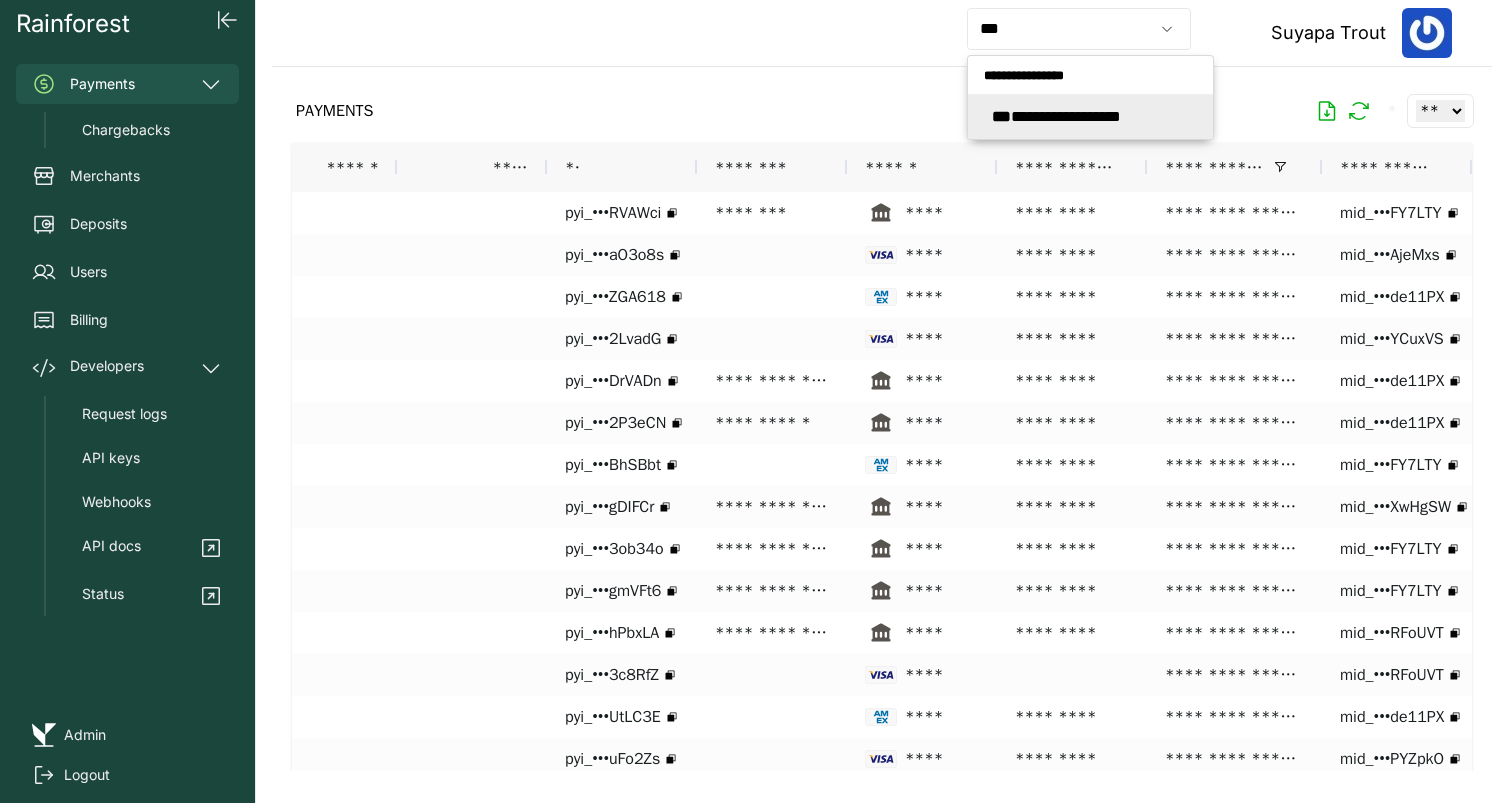 type on "**********" 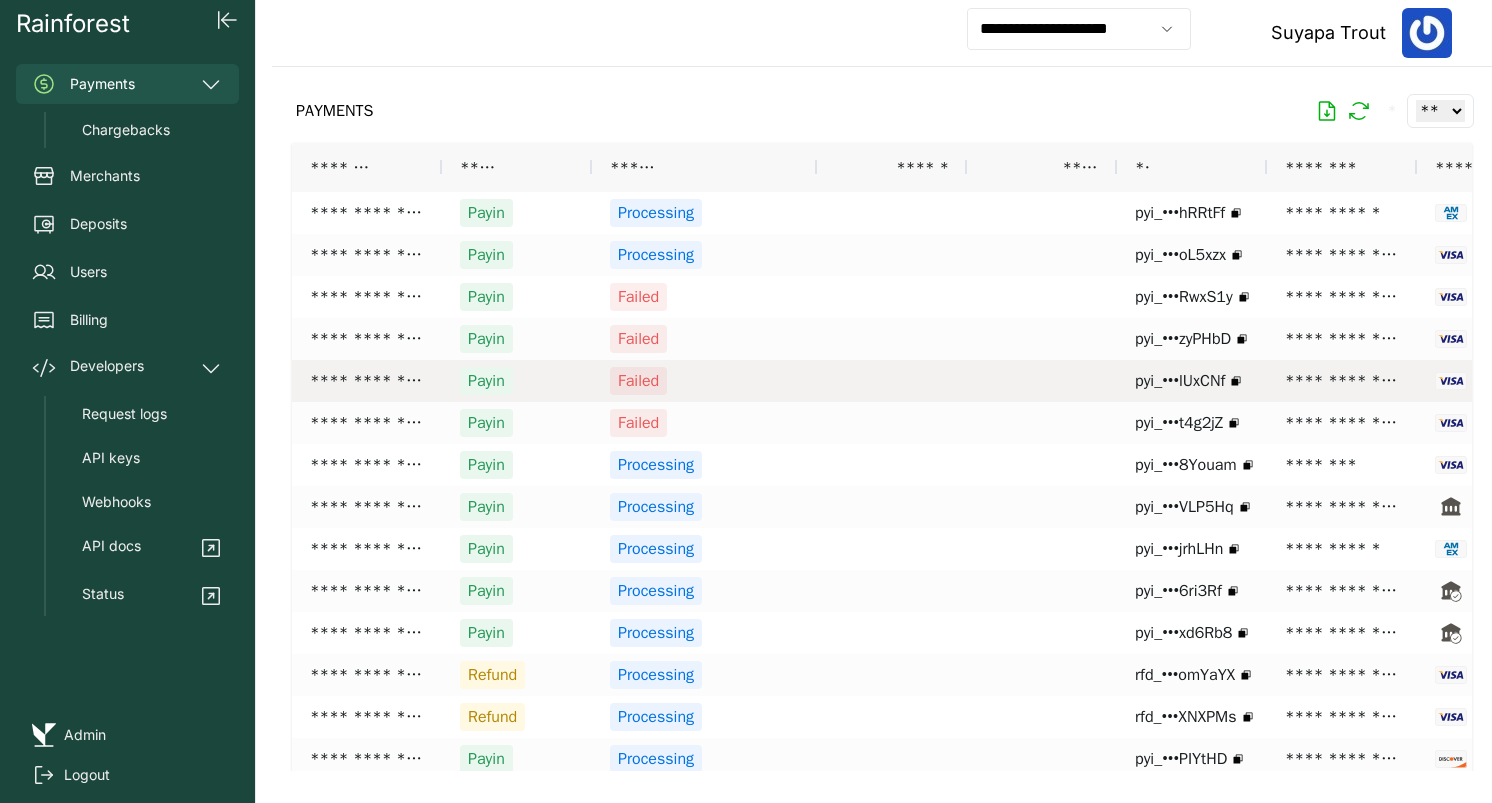scroll, scrollTop: 0, scrollLeft: 87, axis: horizontal 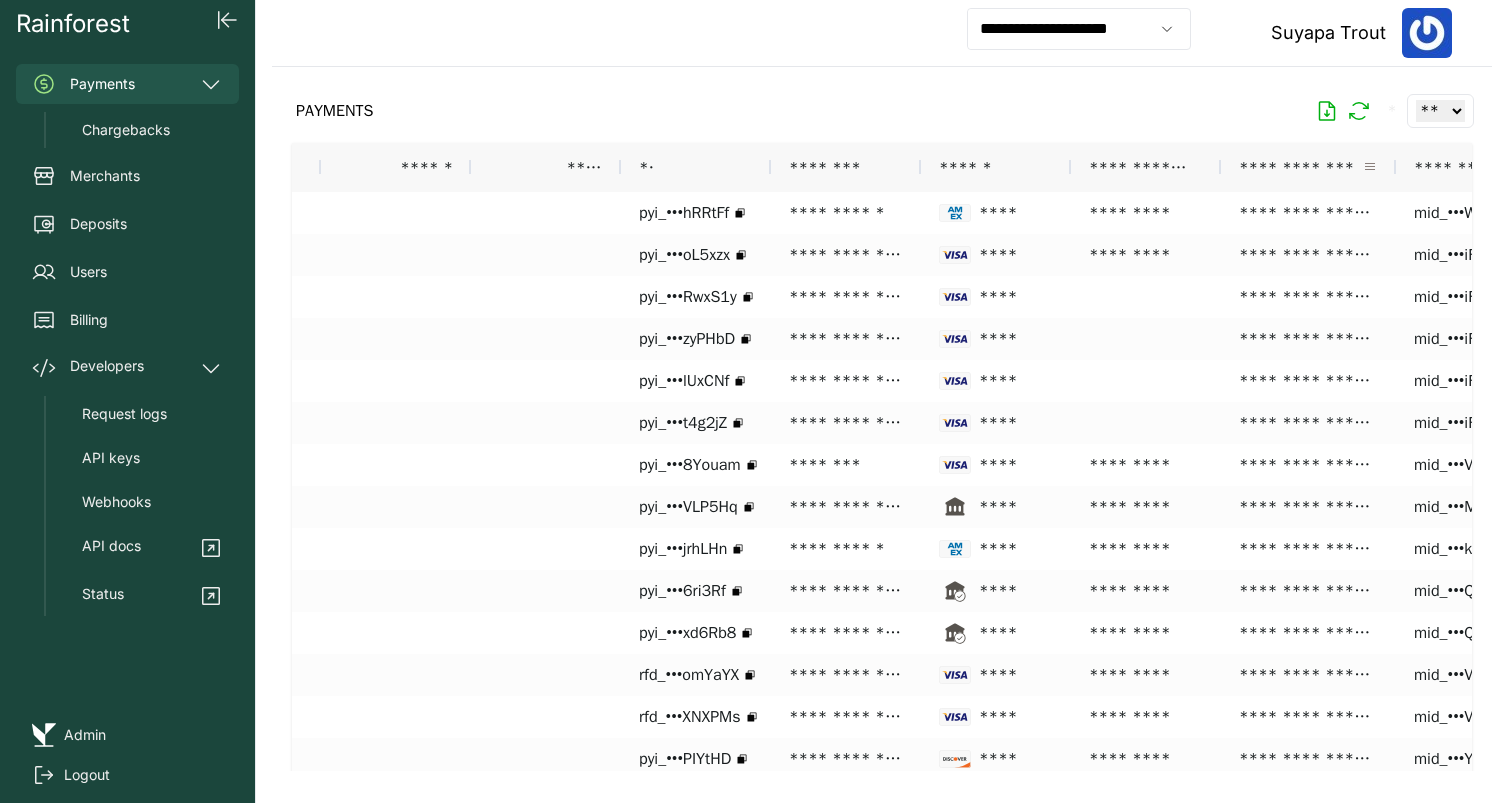 click at bounding box center [1370, 167] 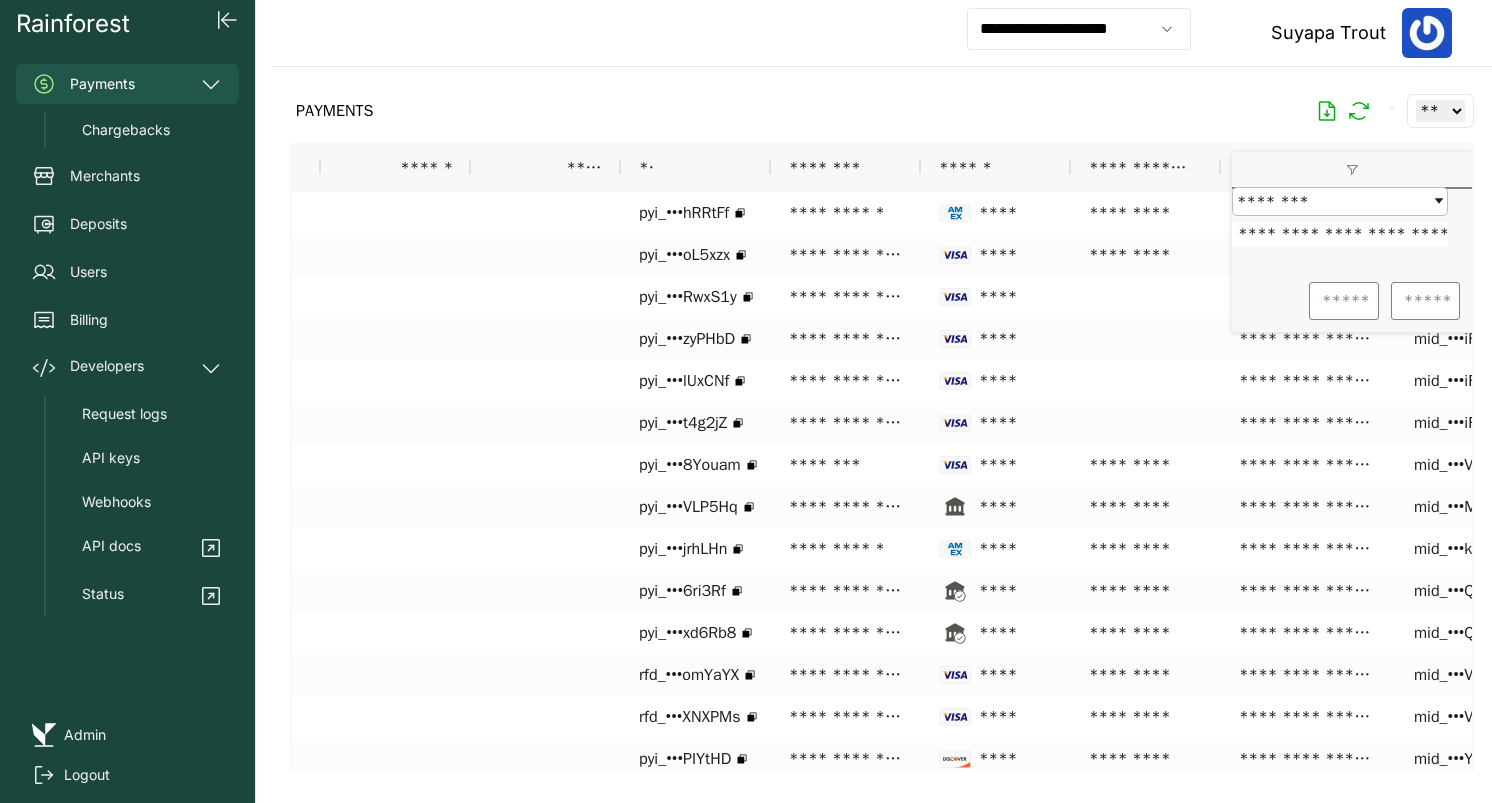 scroll, scrollTop: 0, scrollLeft: 601, axis: horizontal 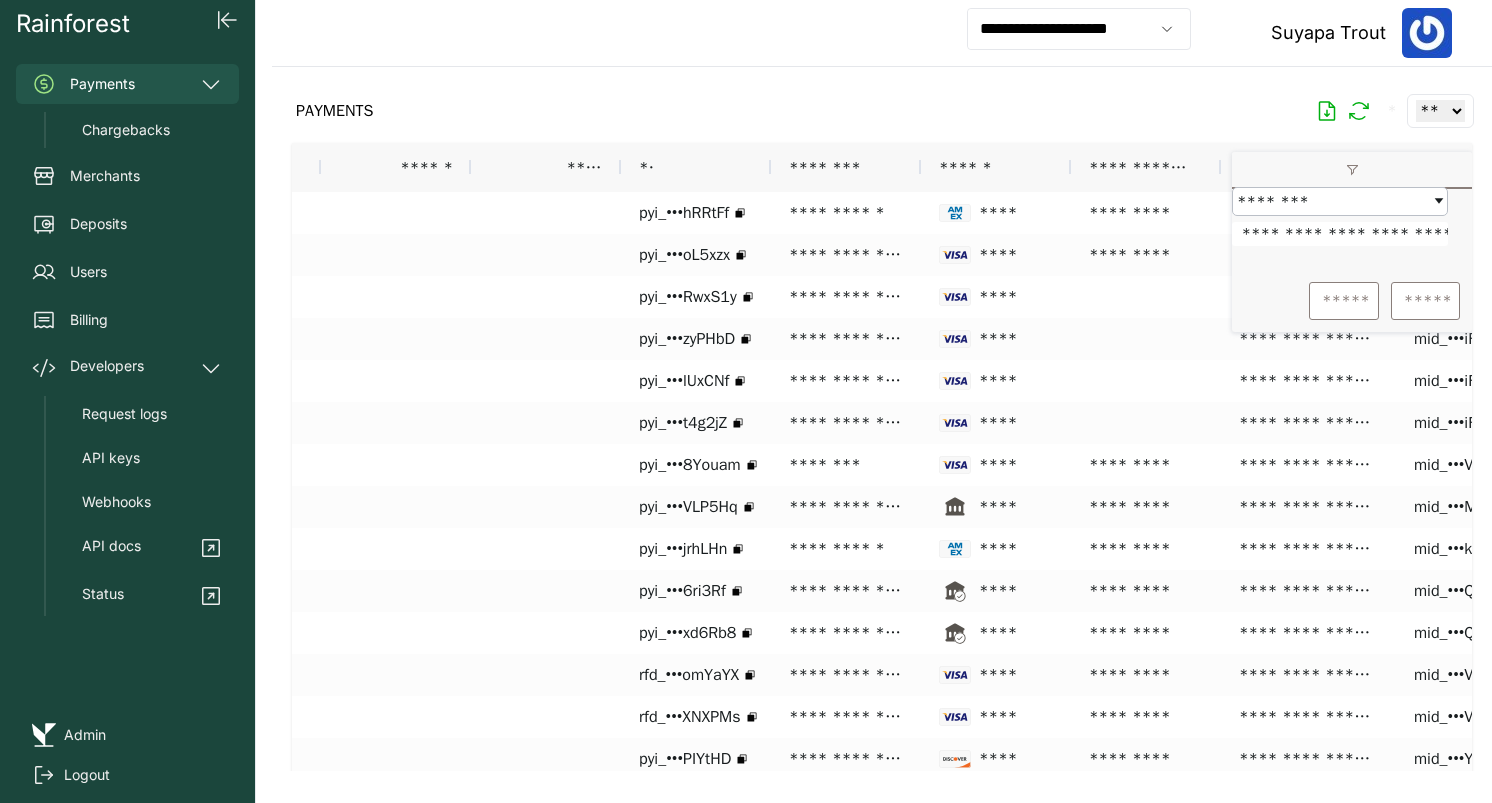 type on "**********" 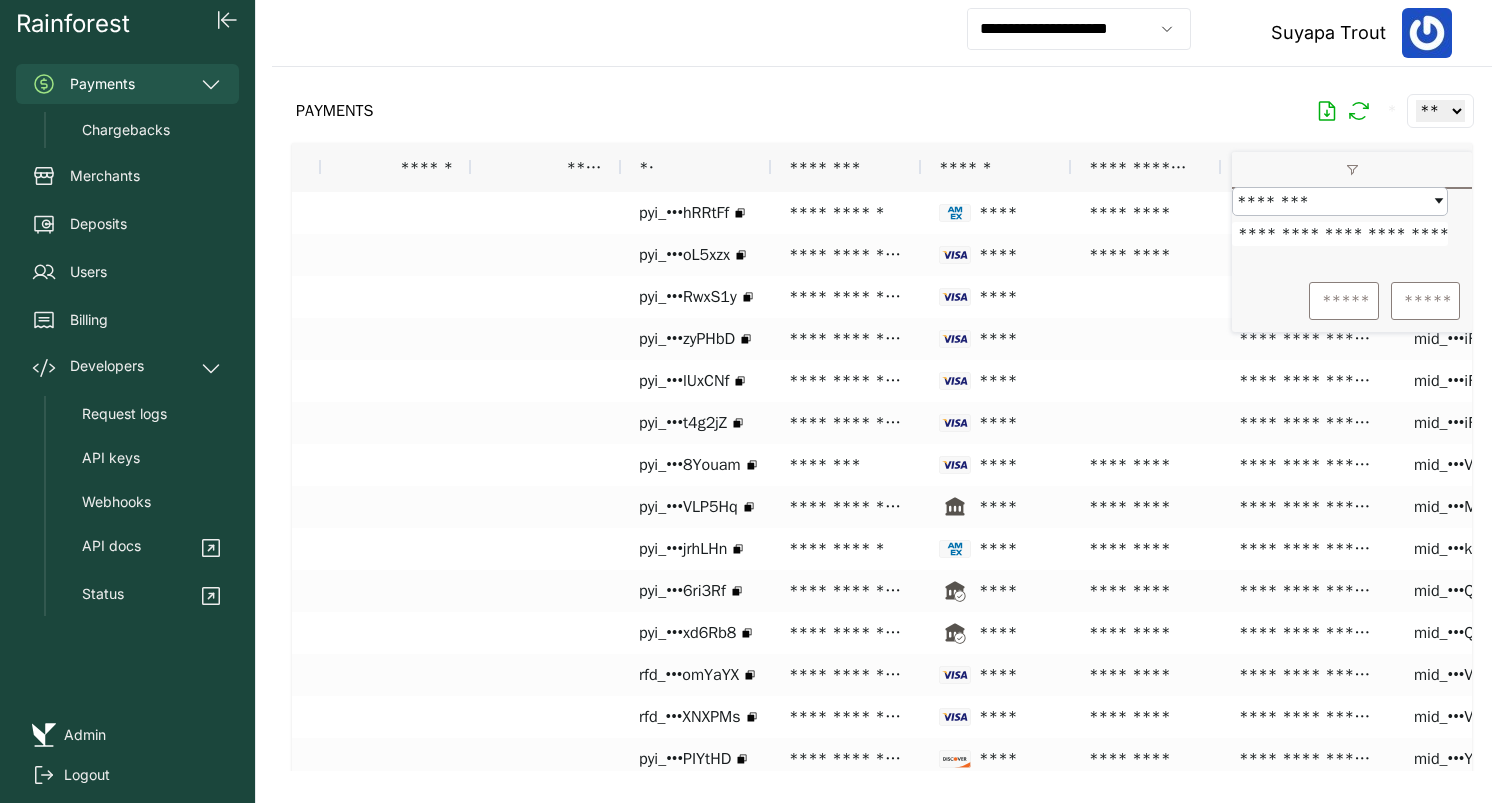 click on "**********" at bounding box center (1352, 229) 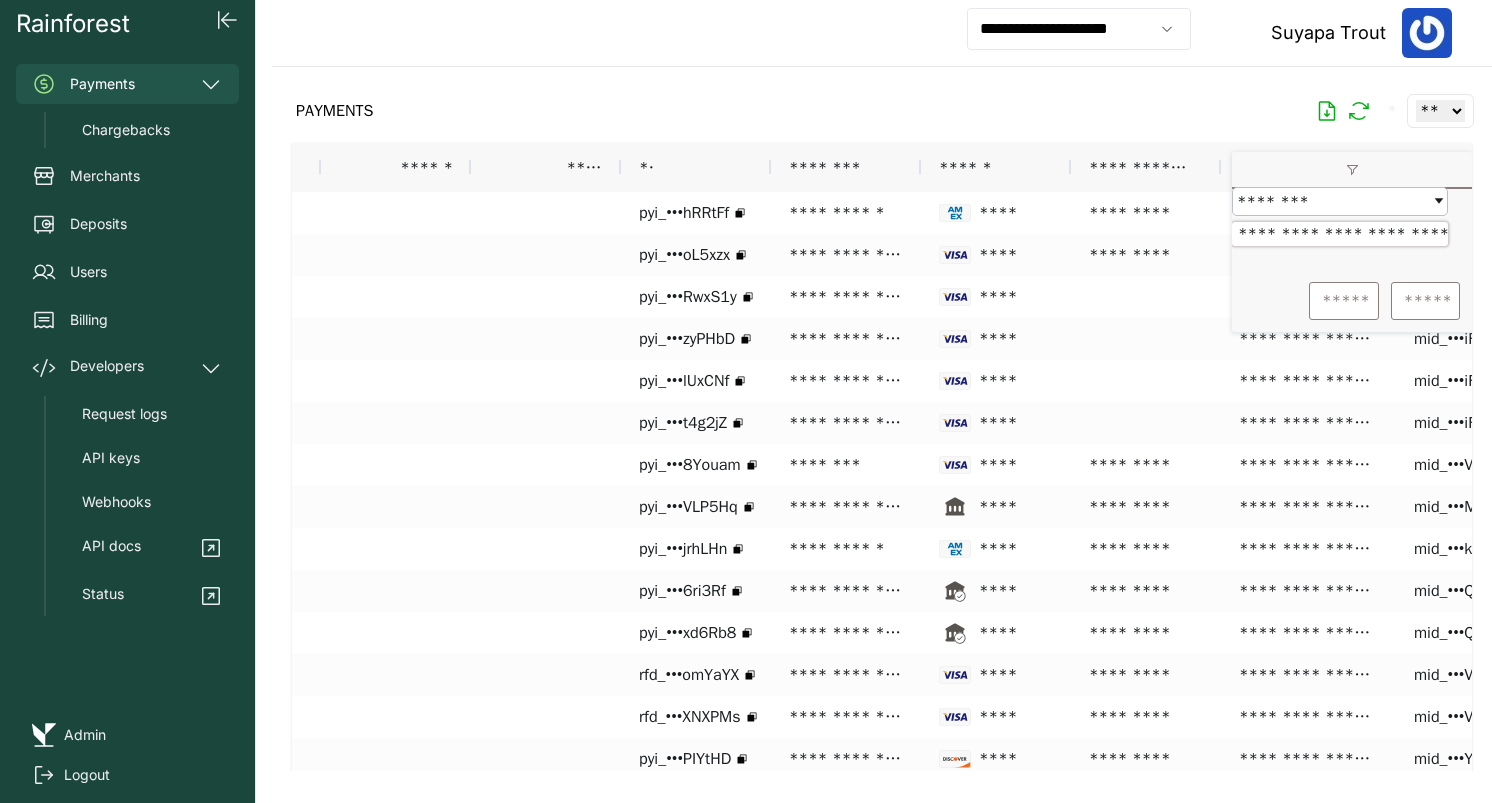 click on "**********" at bounding box center [1340, 234] 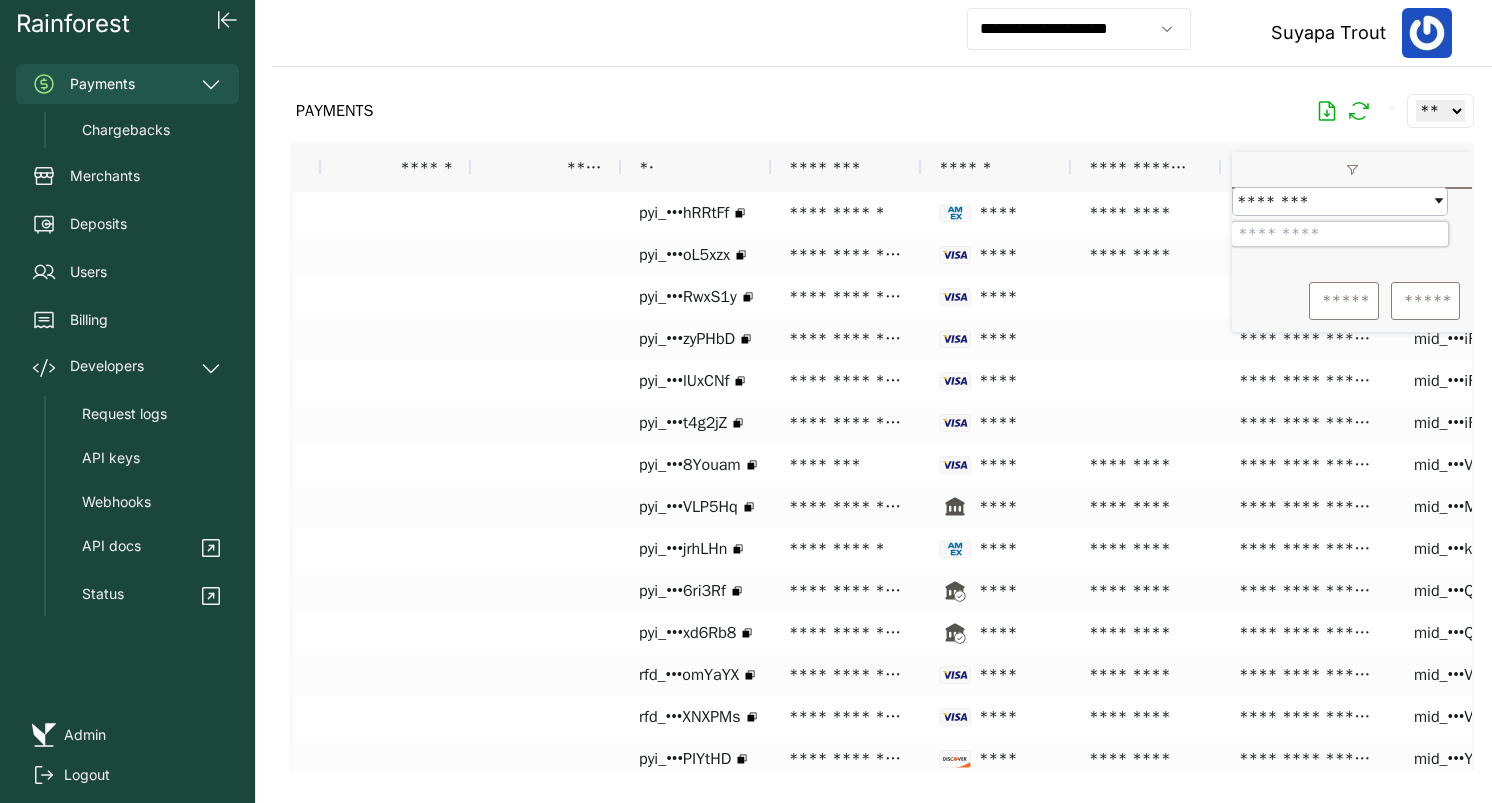 type on "*" 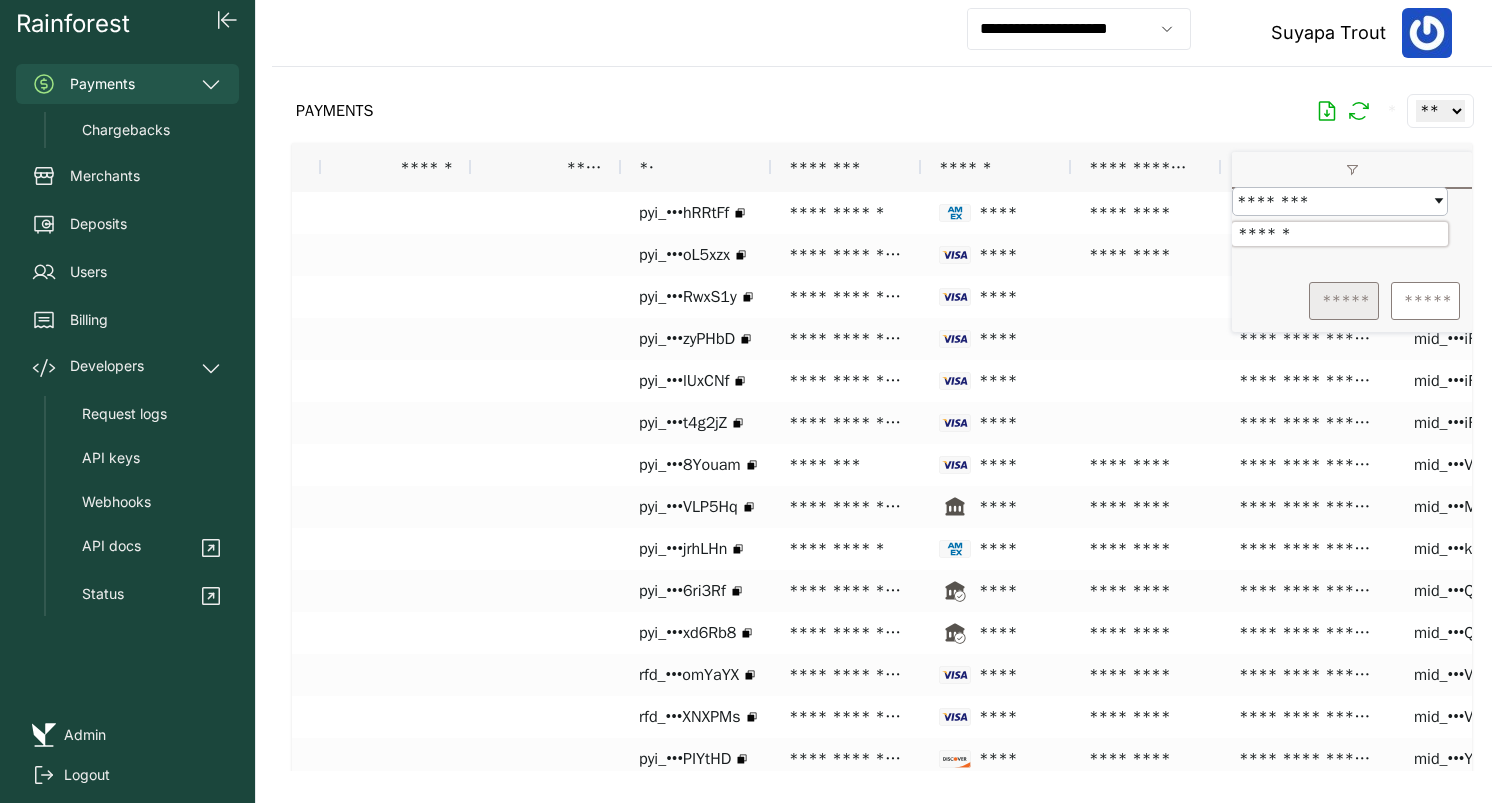 type on "******" 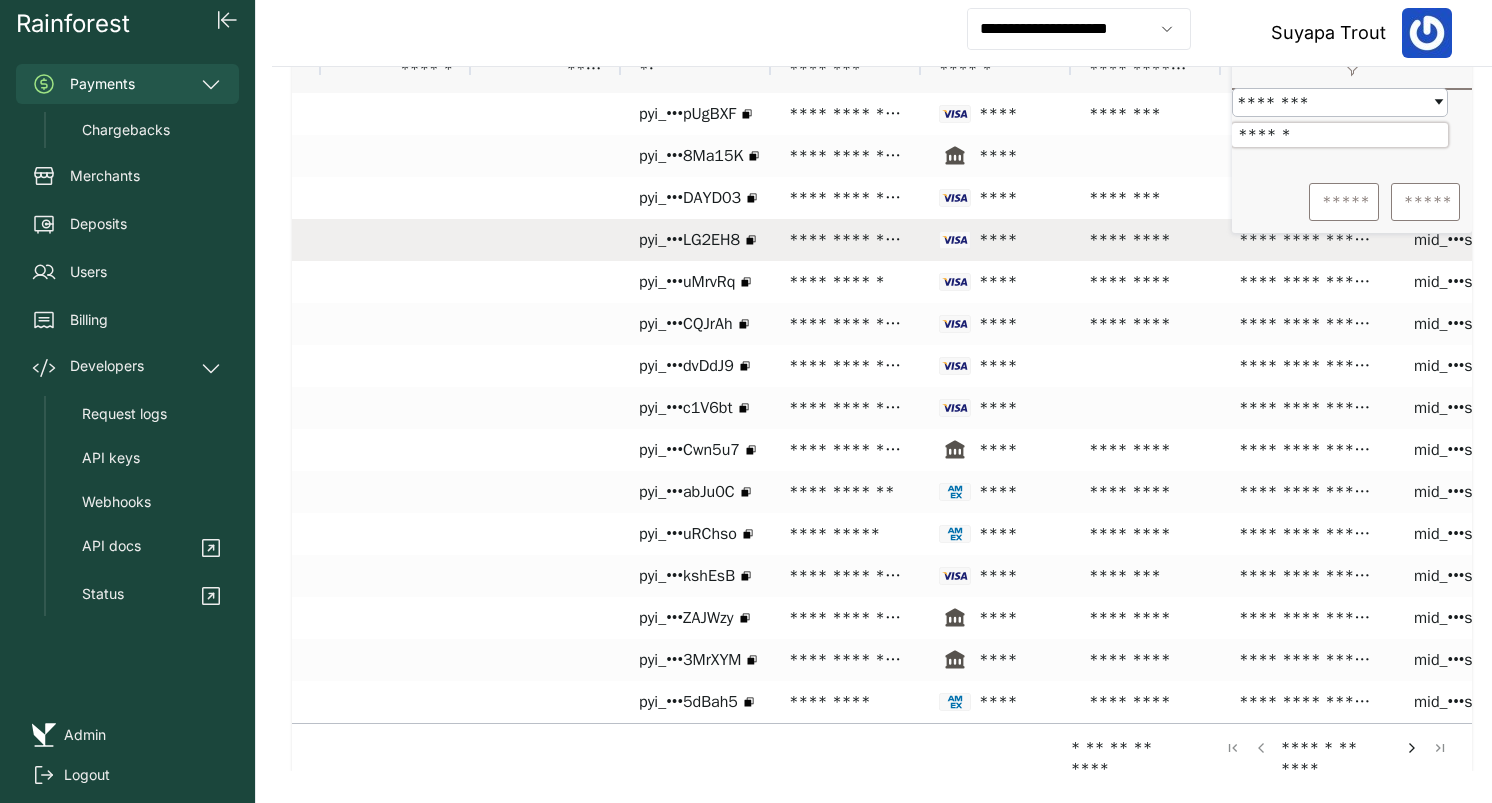 scroll, scrollTop: 96, scrollLeft: 0, axis: vertical 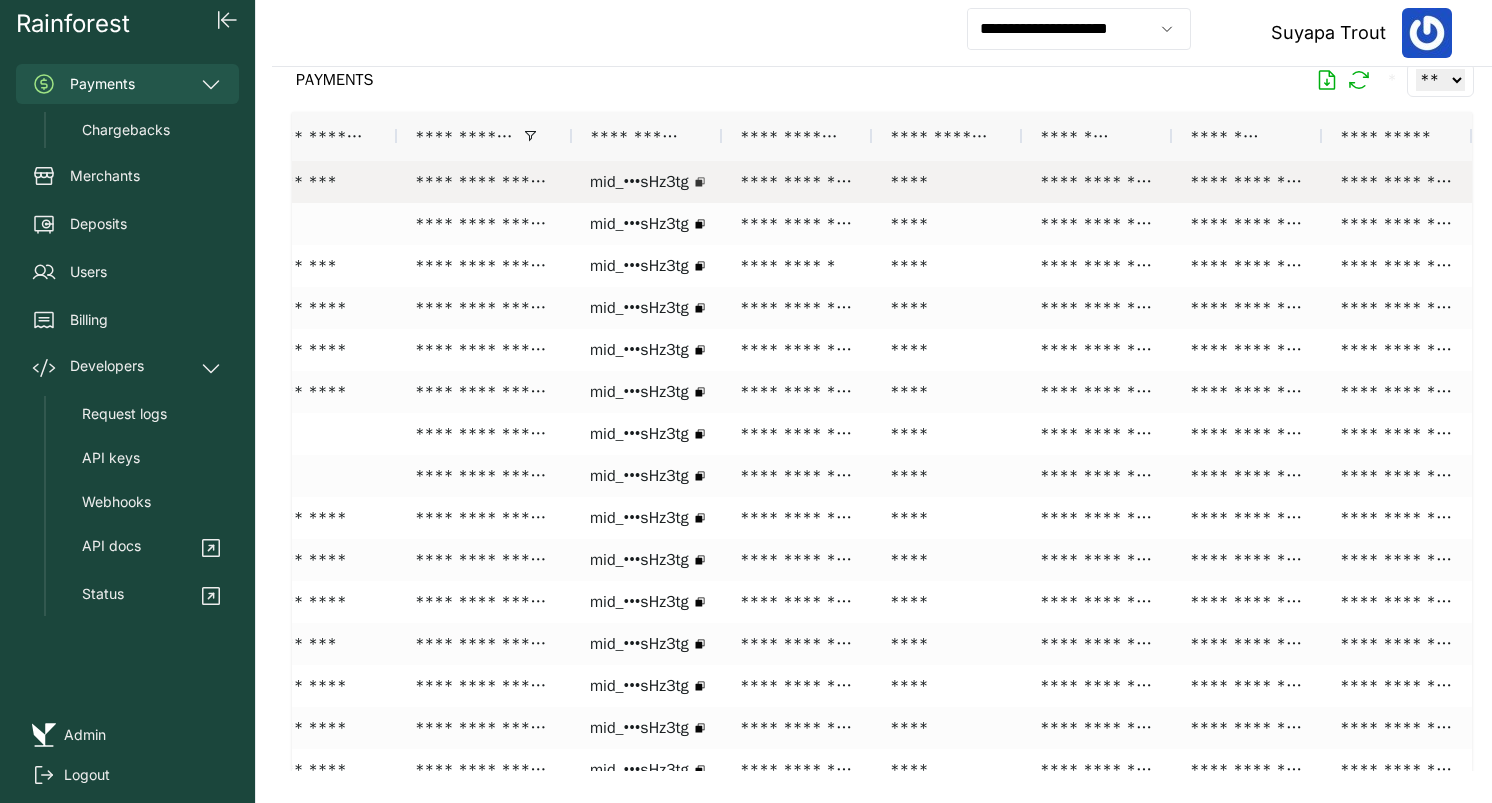 click 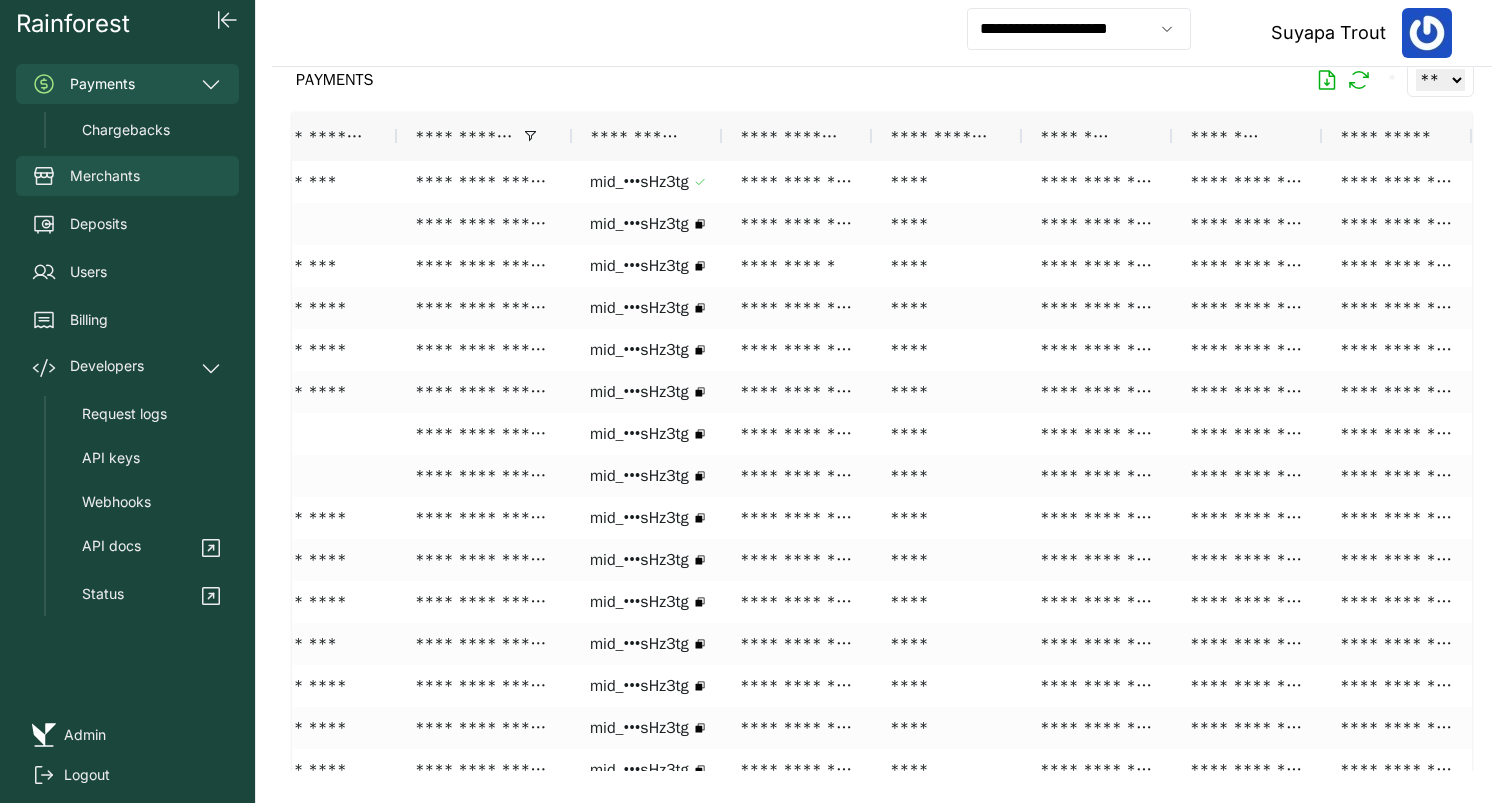 click on "Merchants" at bounding box center (127, 176) 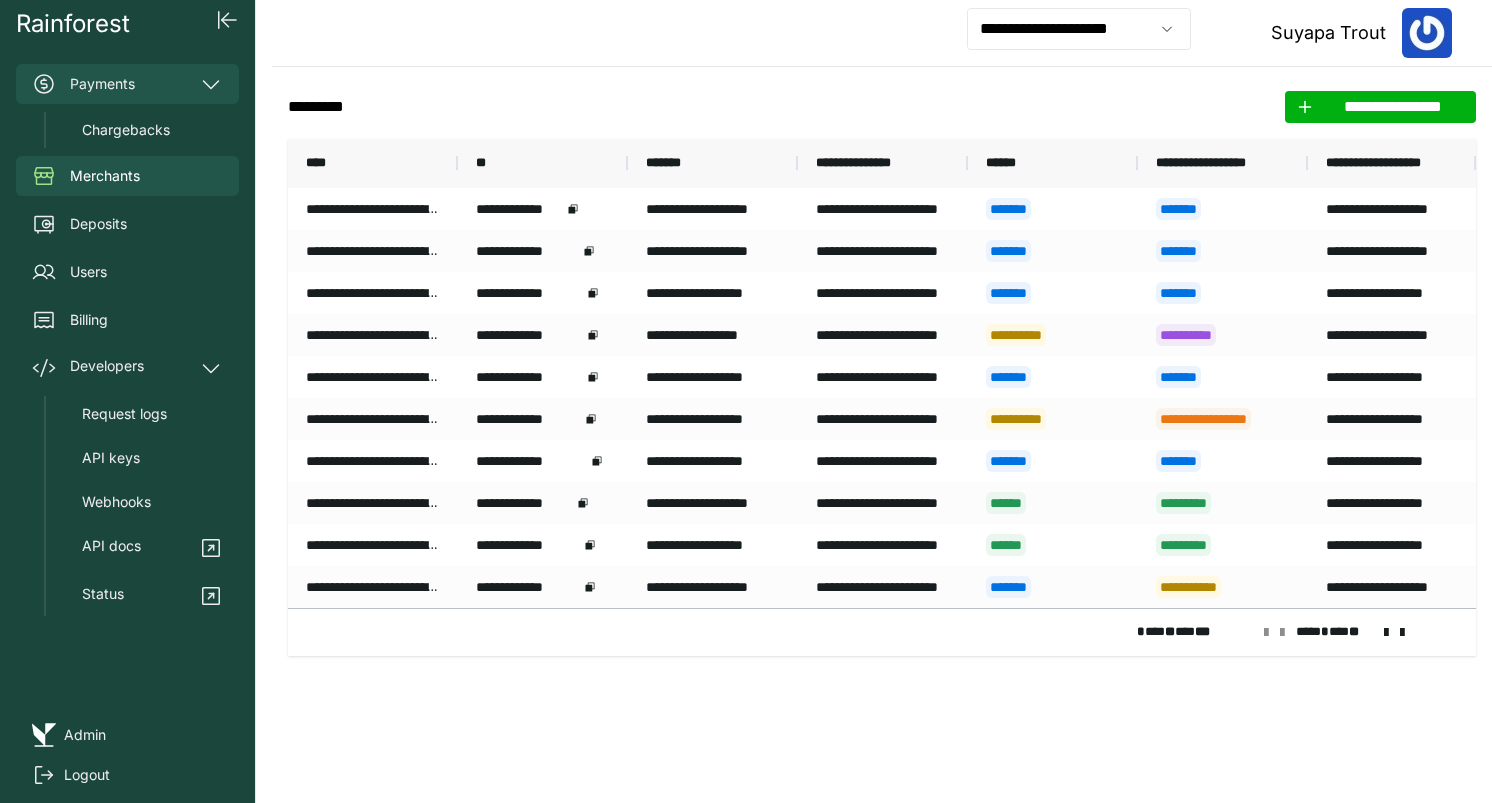 click on "Payments" at bounding box center [127, 84] 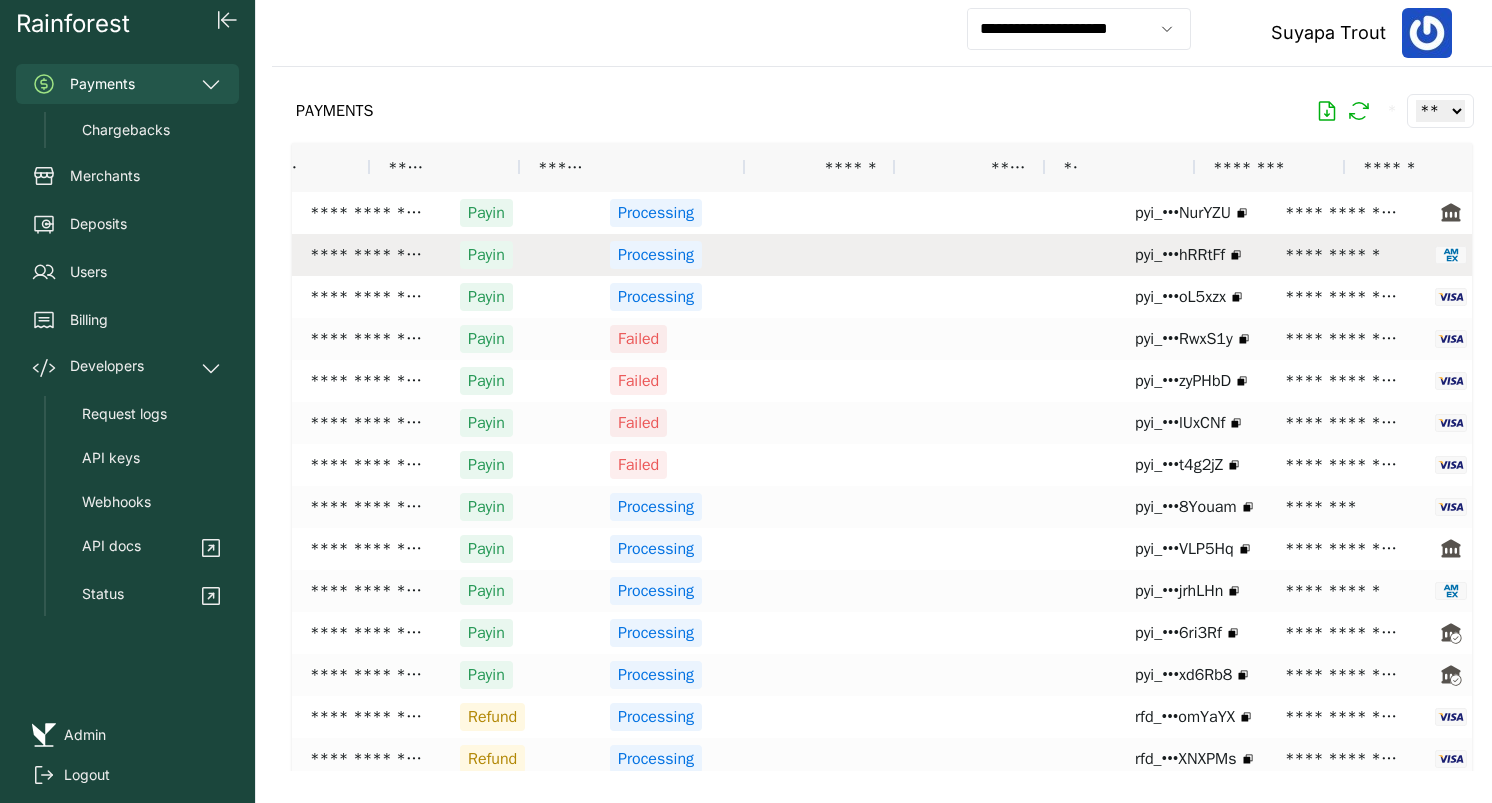 scroll, scrollTop: 0, scrollLeft: 213, axis: horizontal 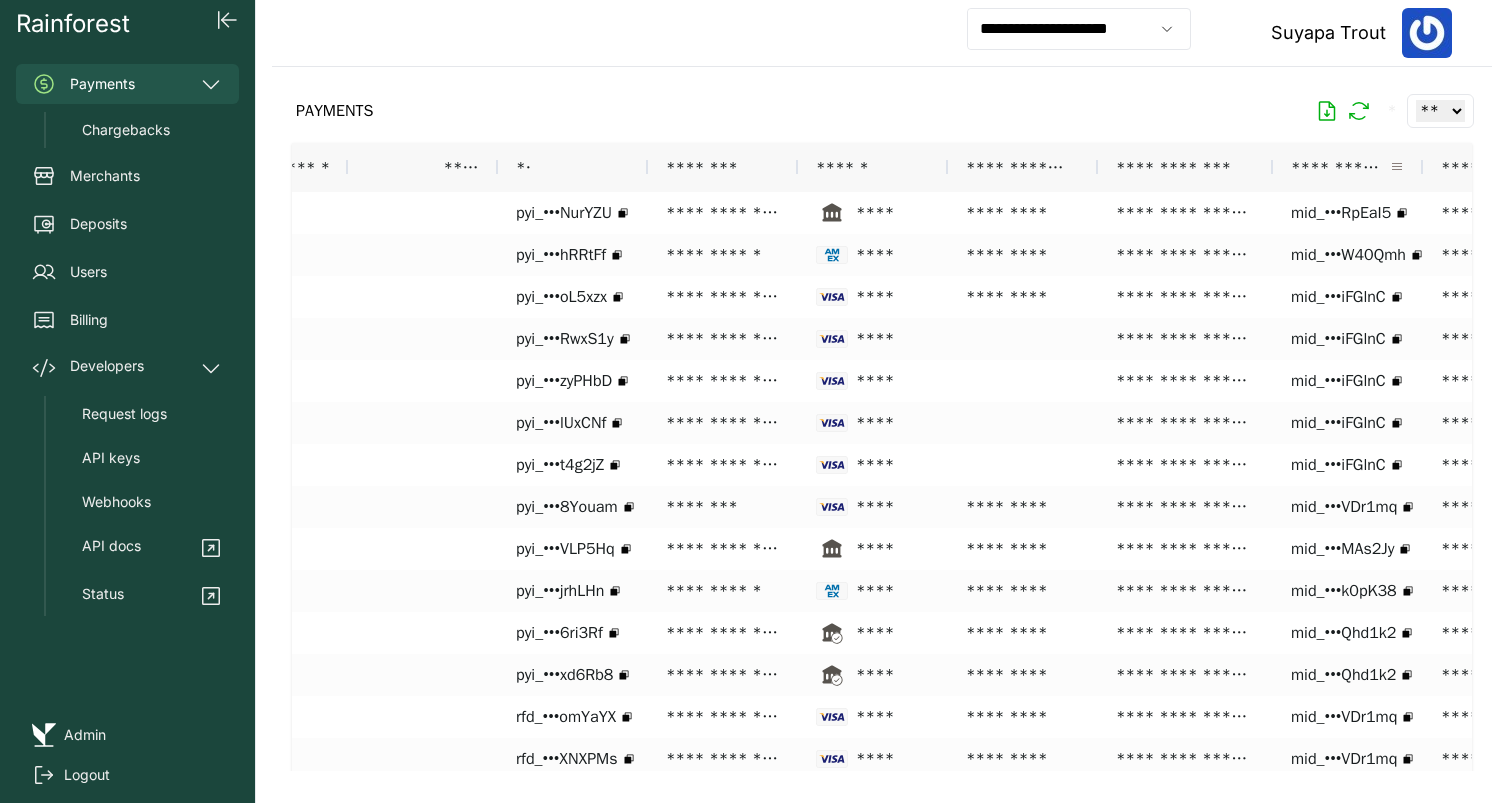 click at bounding box center (1397, 167) 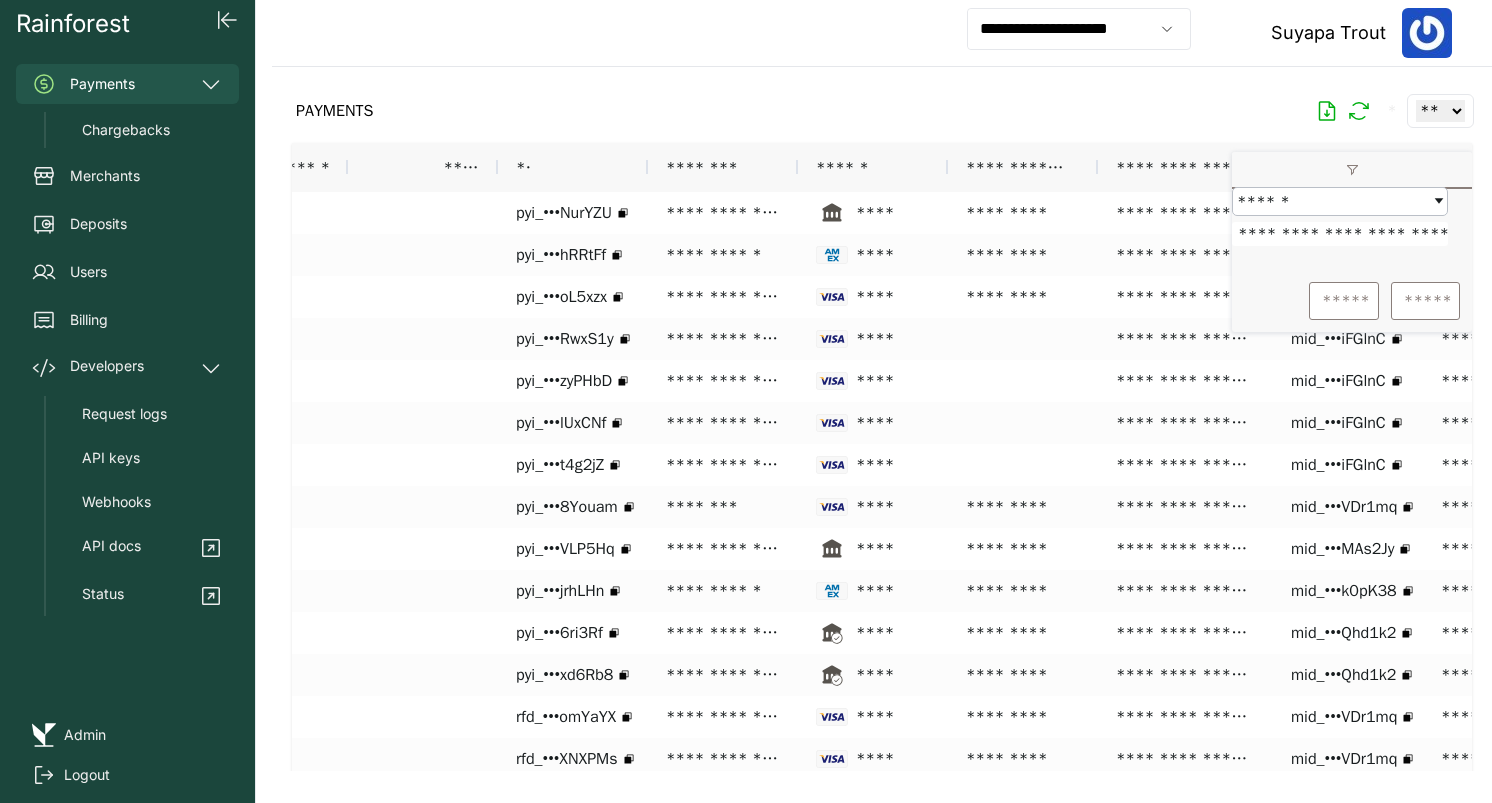 scroll, scrollTop: 0, scrollLeft: 69, axis: horizontal 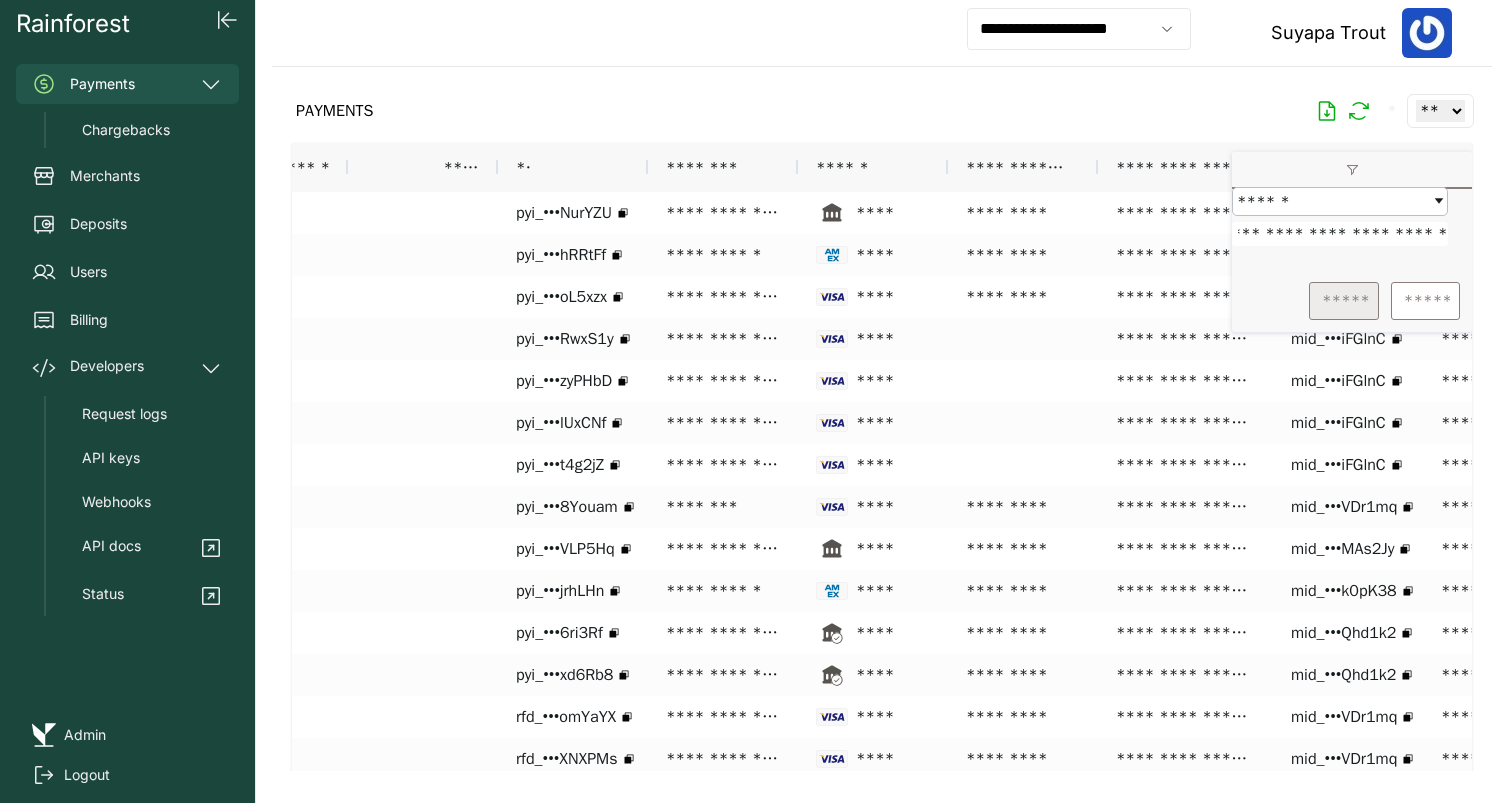 type on "**********" 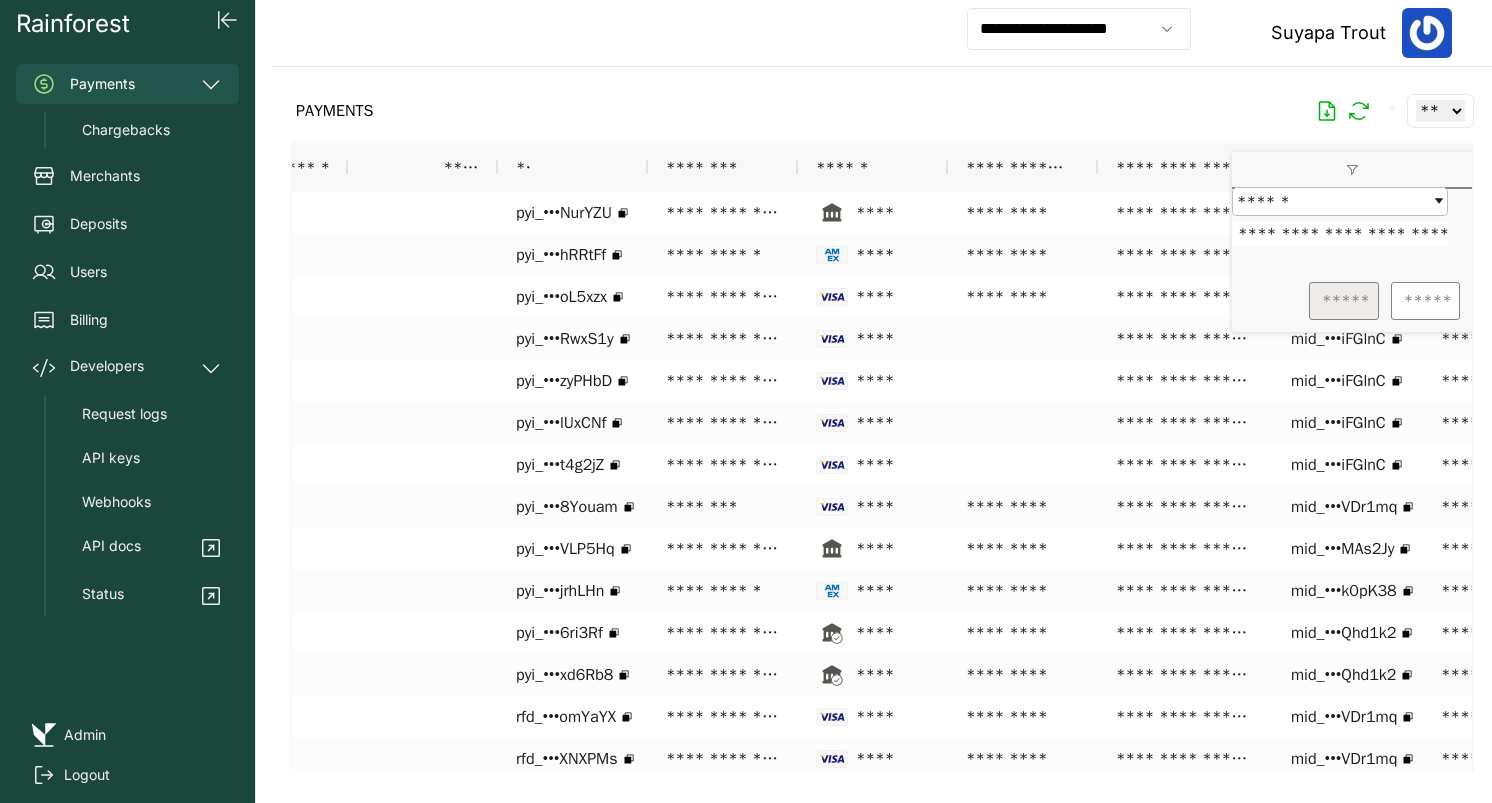 click on "*****" at bounding box center (1344, 301) 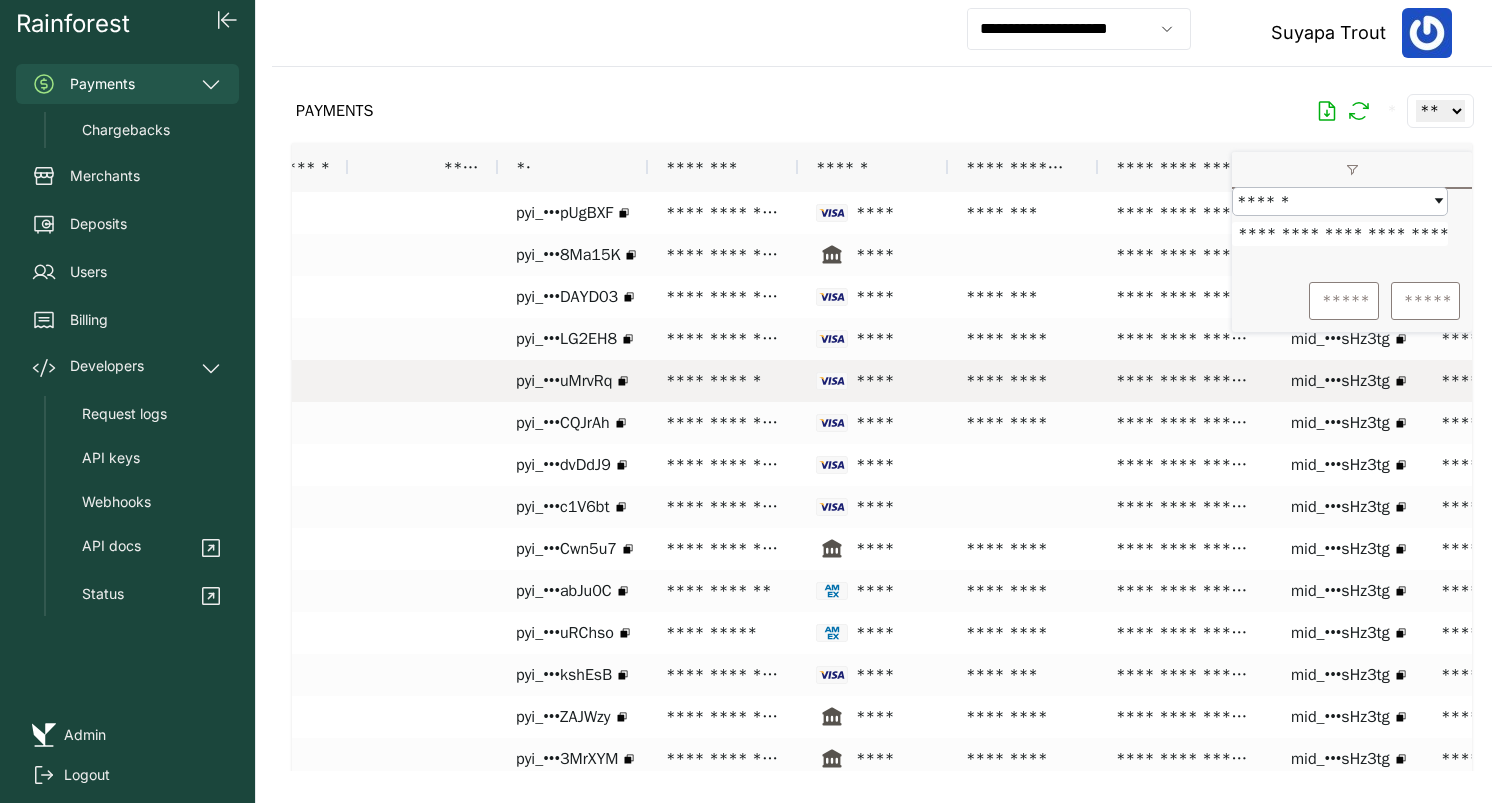 scroll, scrollTop: 0, scrollLeft: 463, axis: horizontal 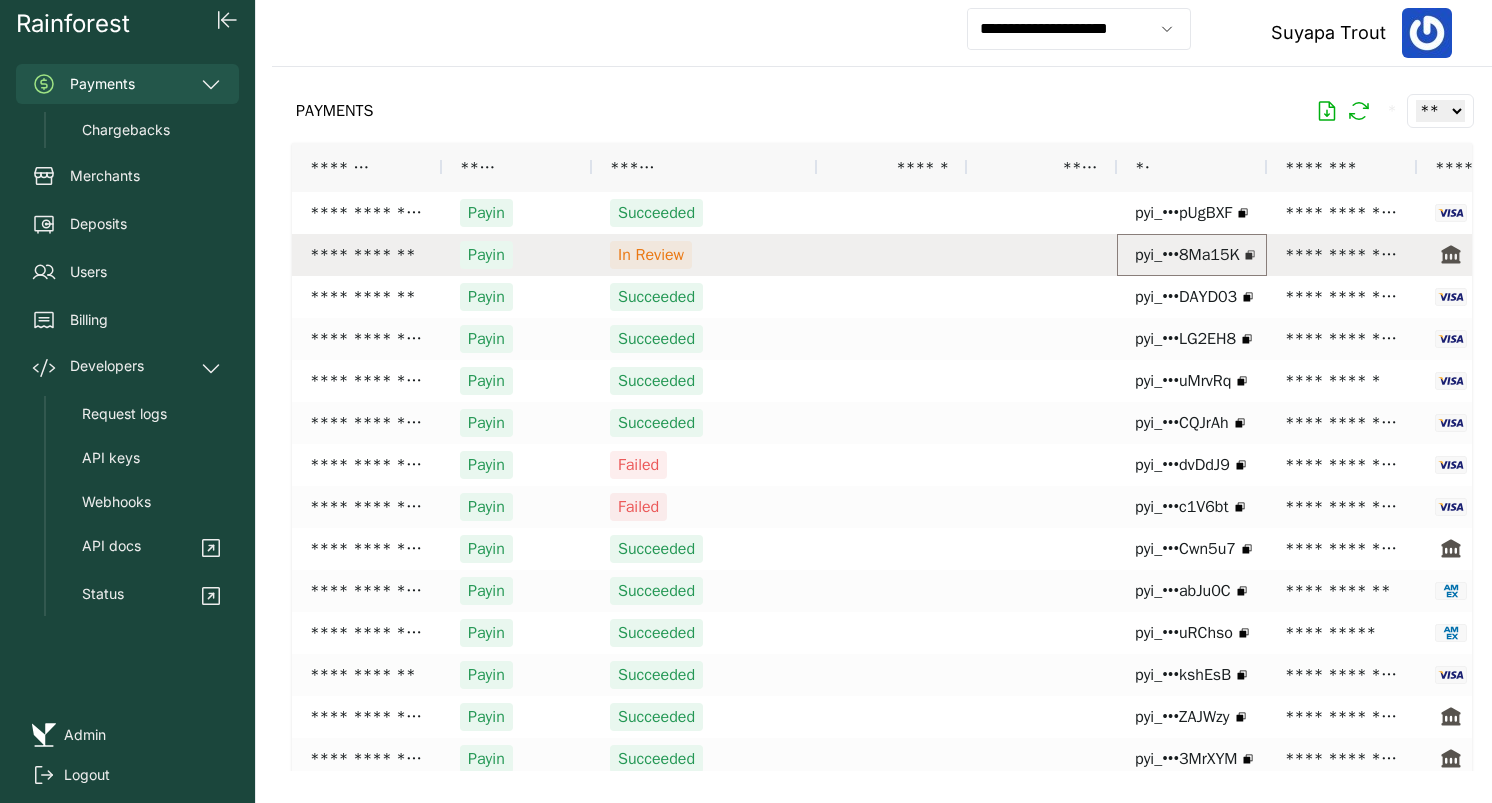 click 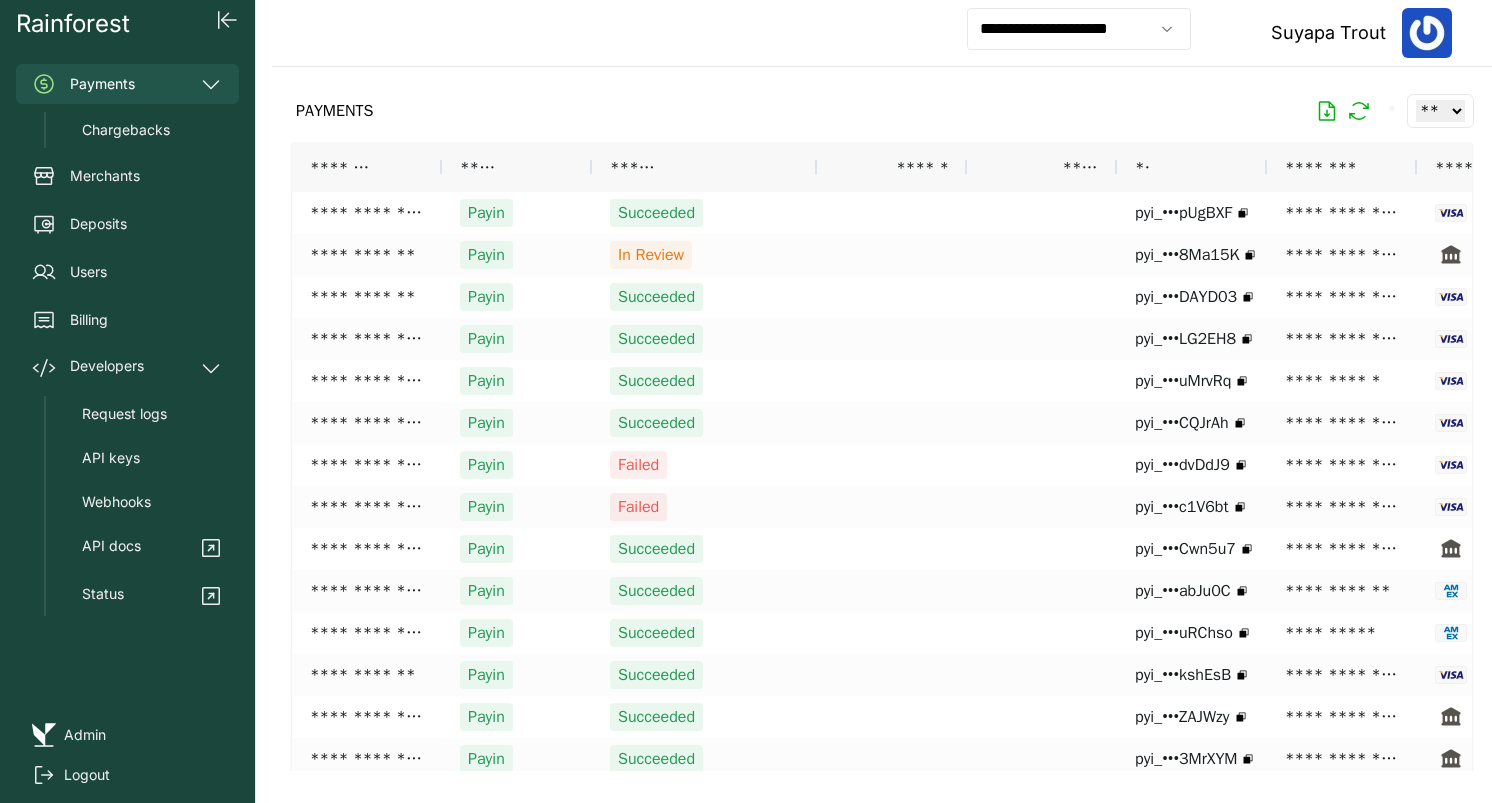 click on "Admin" at bounding box center (85, 735) 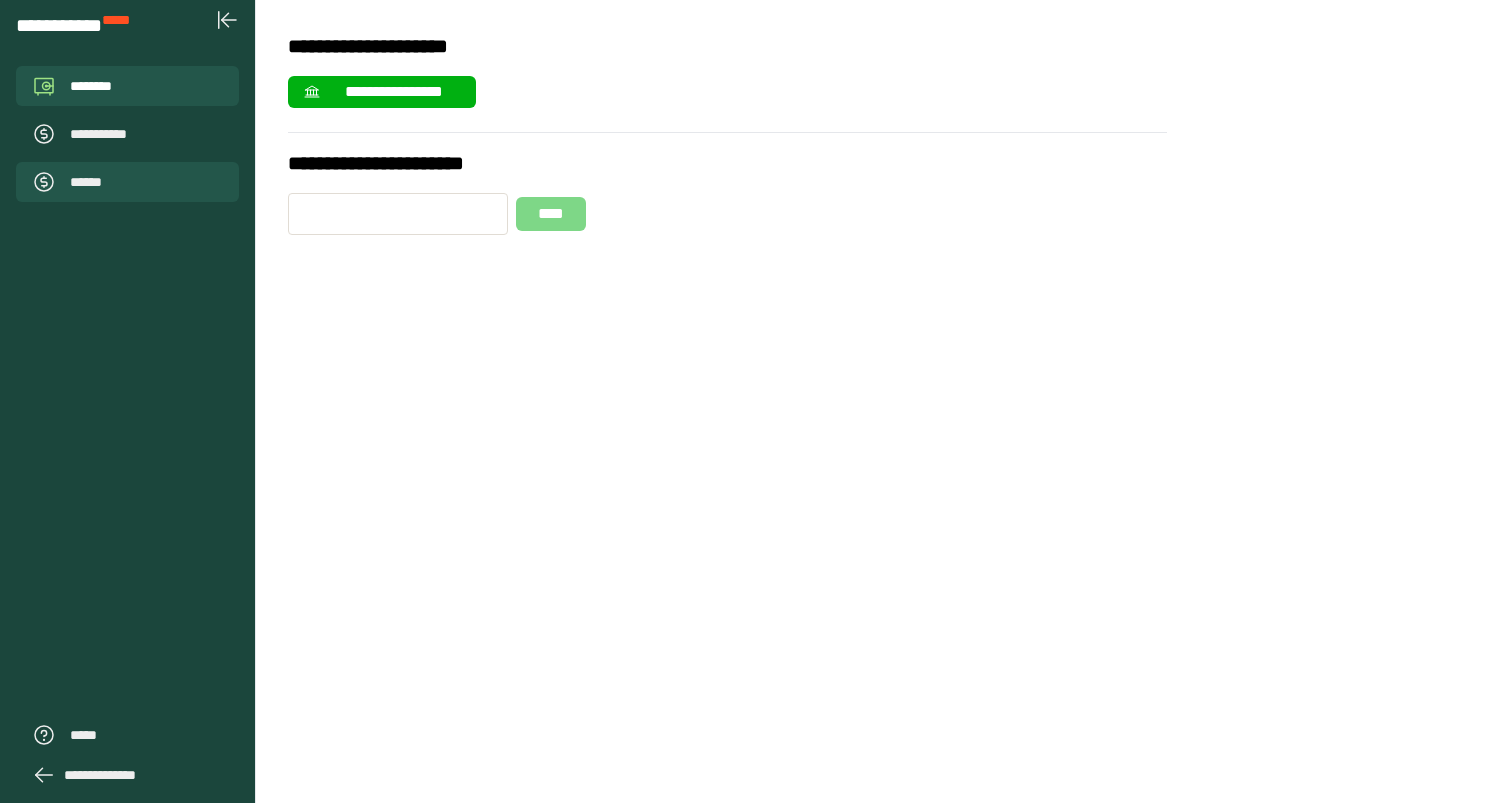 click on "******" at bounding box center [127, 182] 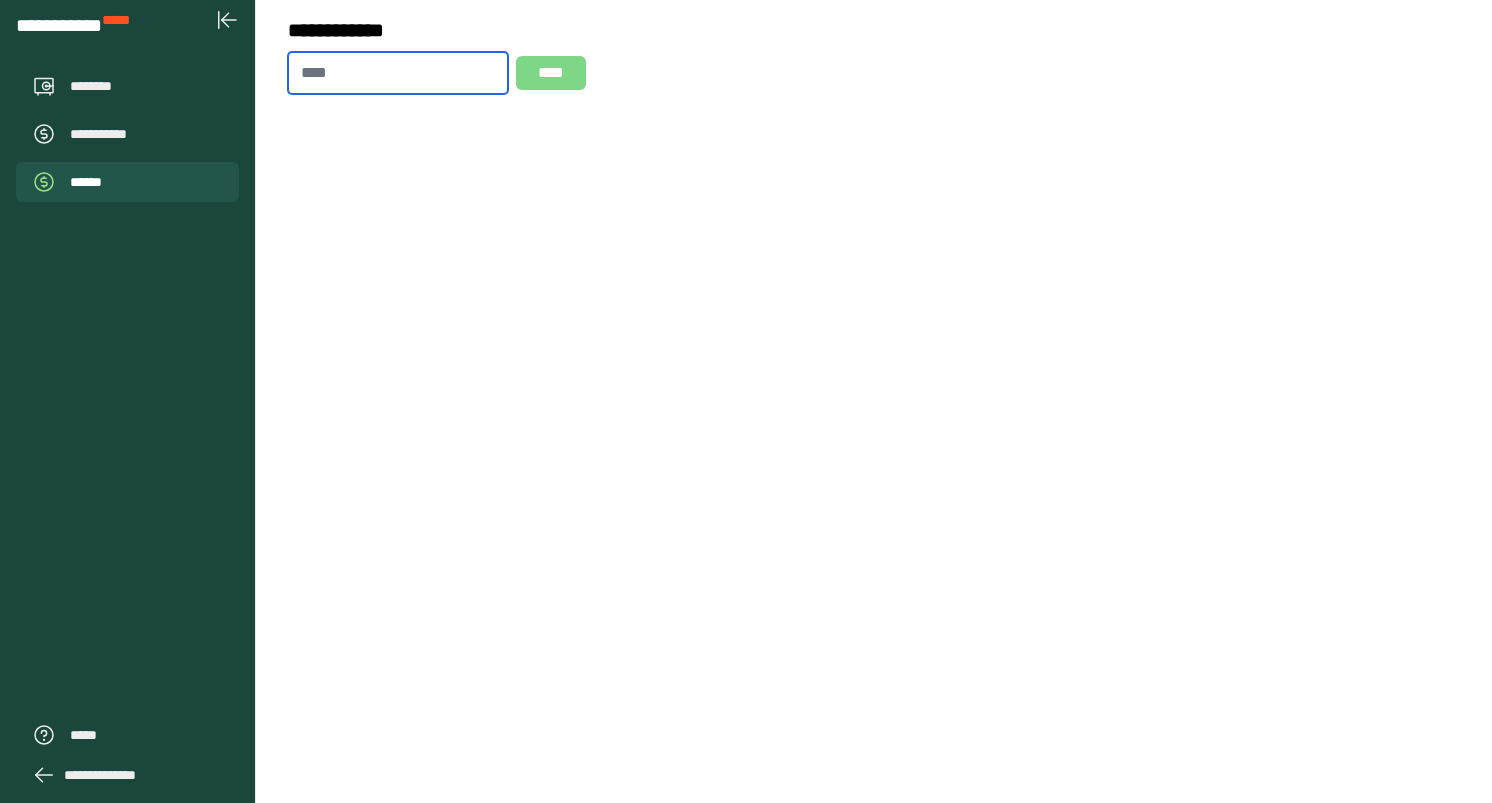 click at bounding box center (398, 73) 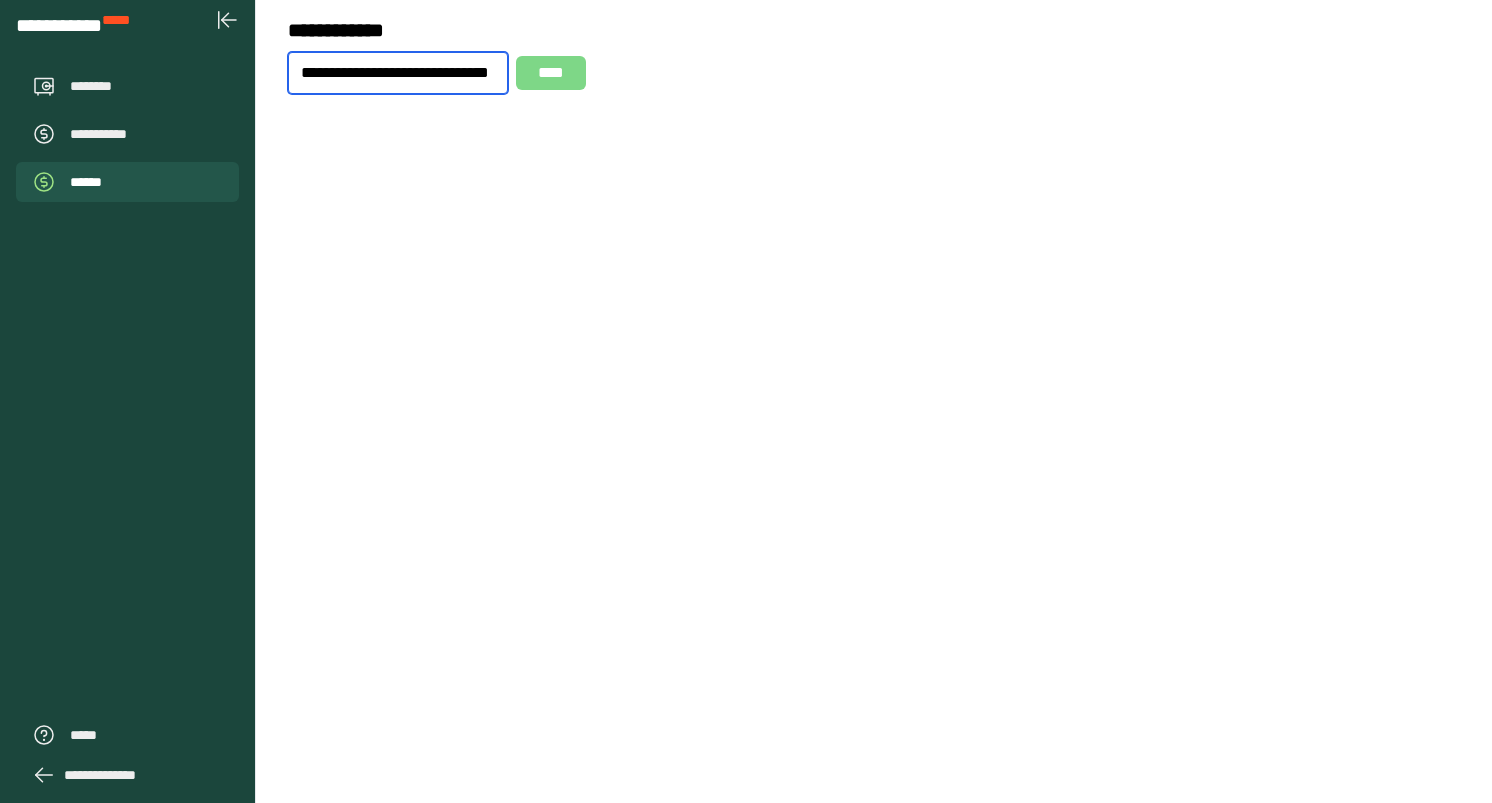 scroll, scrollTop: 0, scrollLeft: 100, axis: horizontal 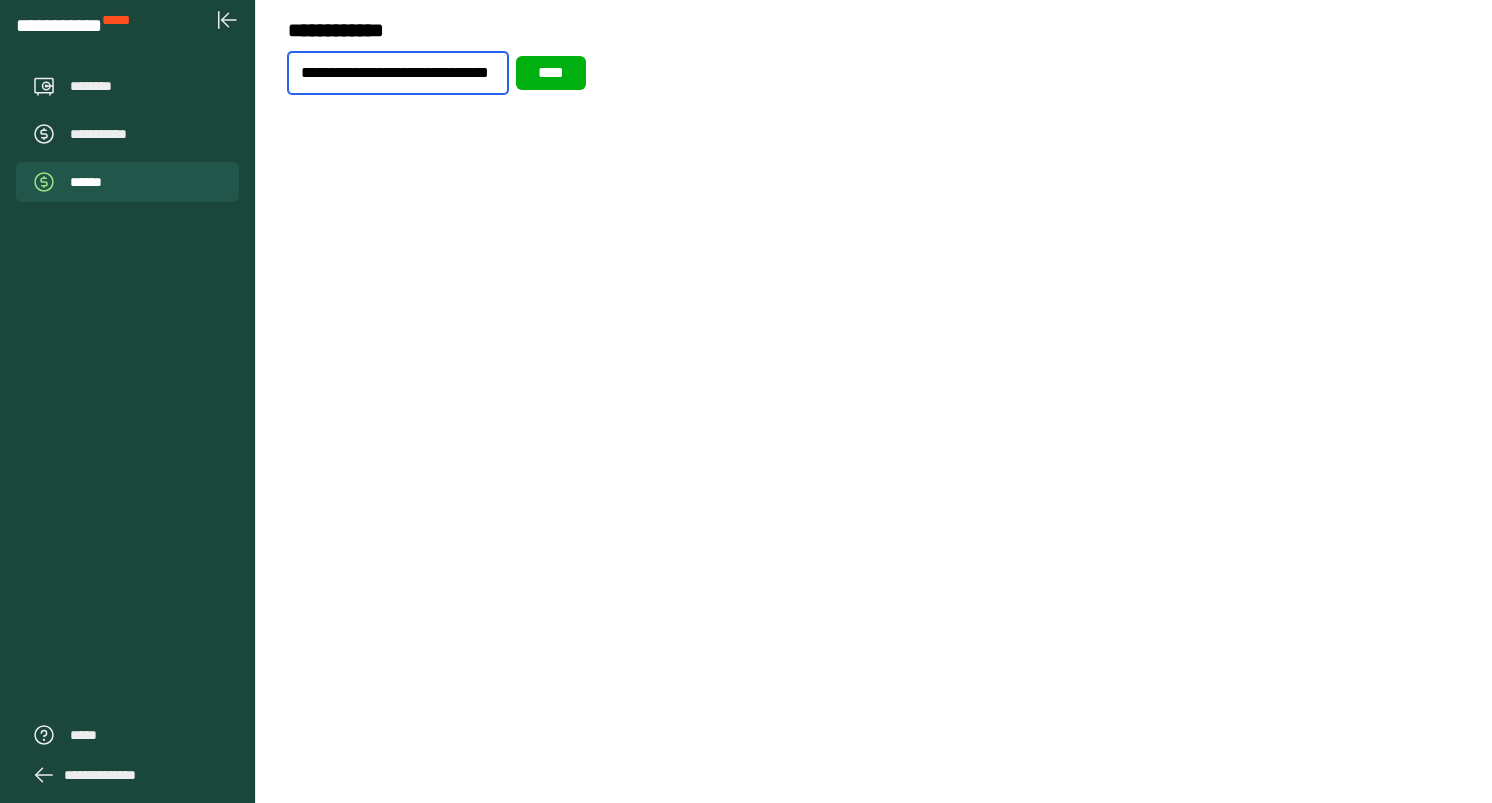 type on "**********" 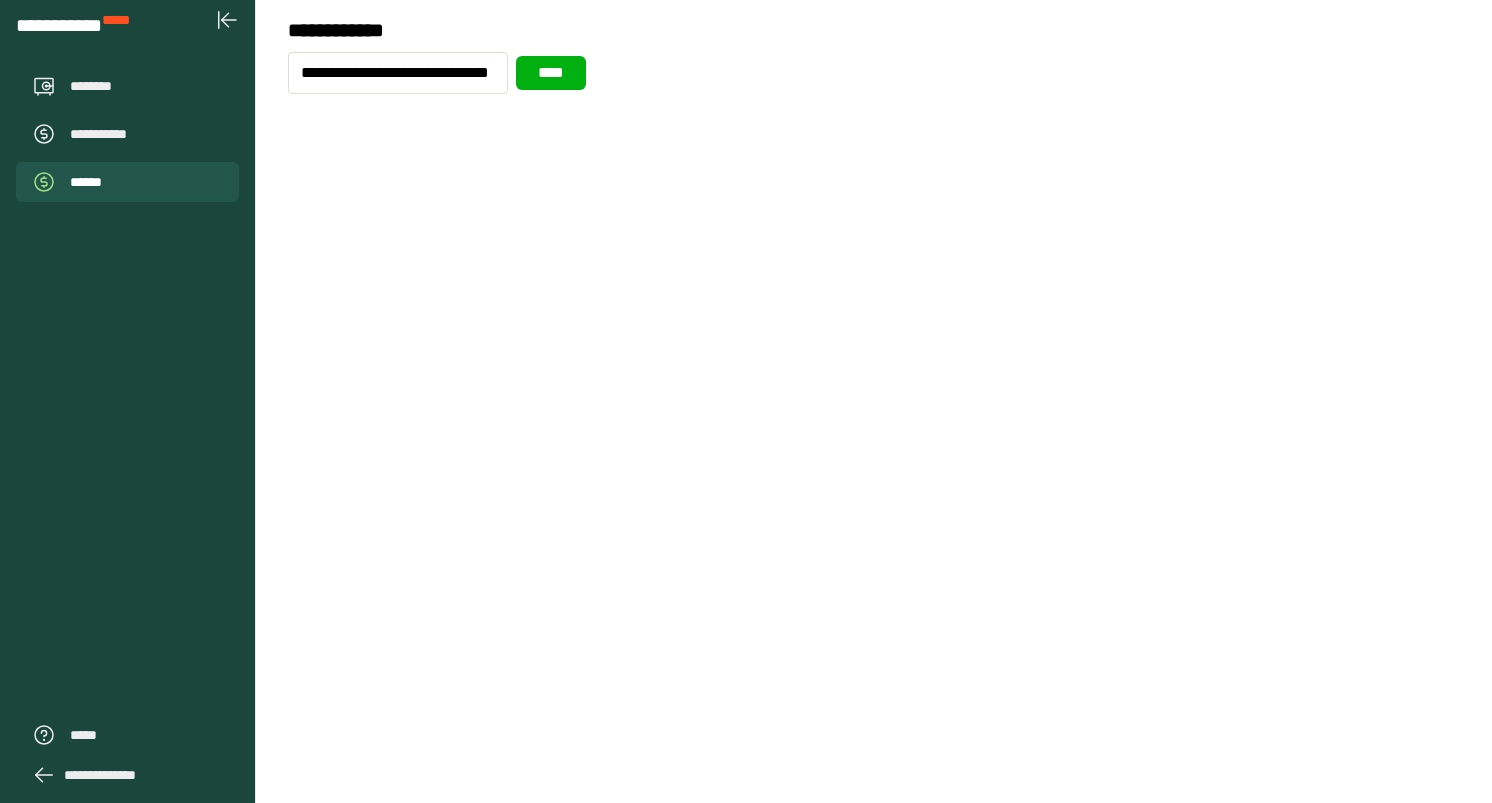 scroll, scrollTop: 0, scrollLeft: 0, axis: both 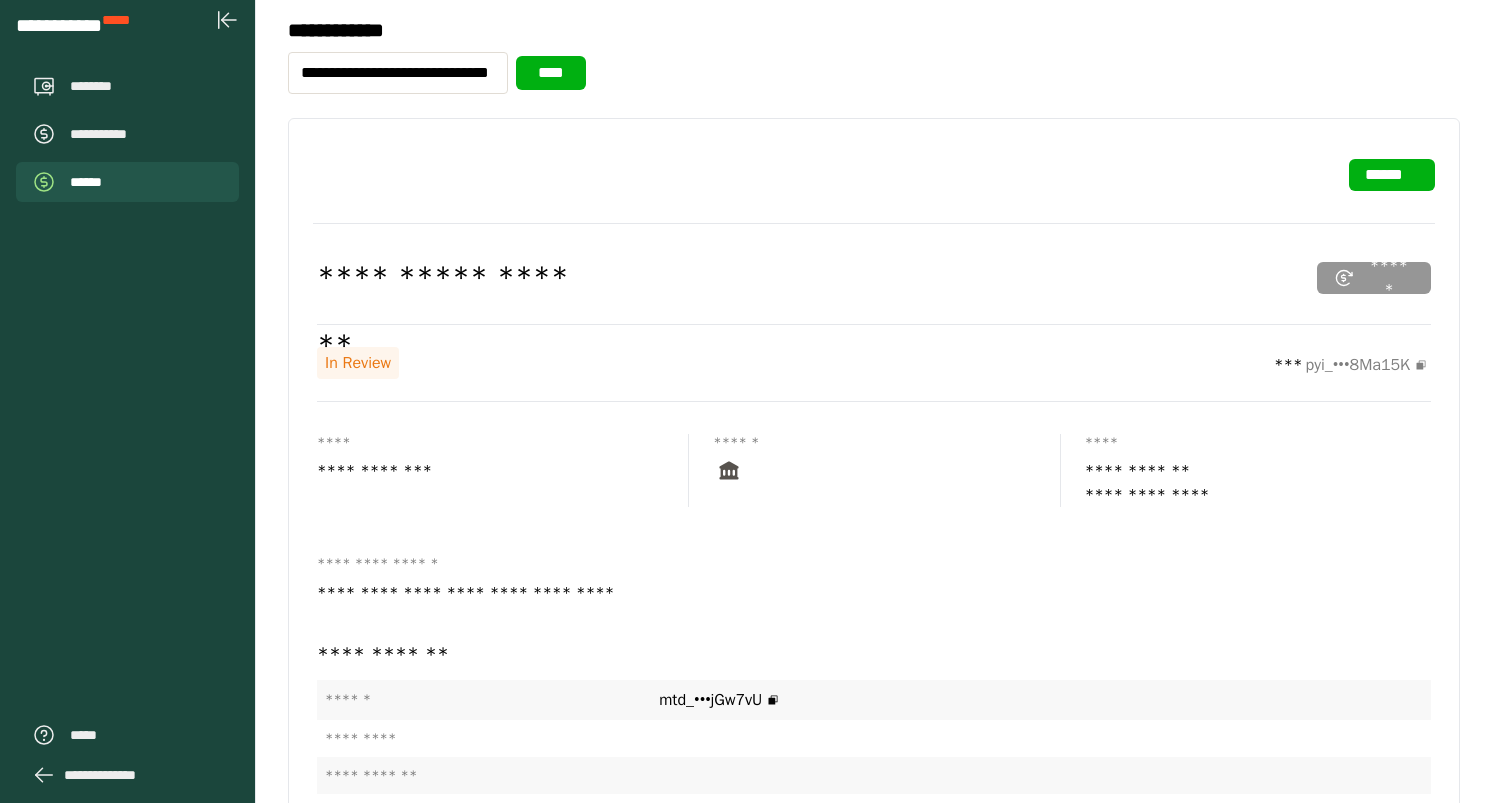 click on "******" at bounding box center (1392, 175) 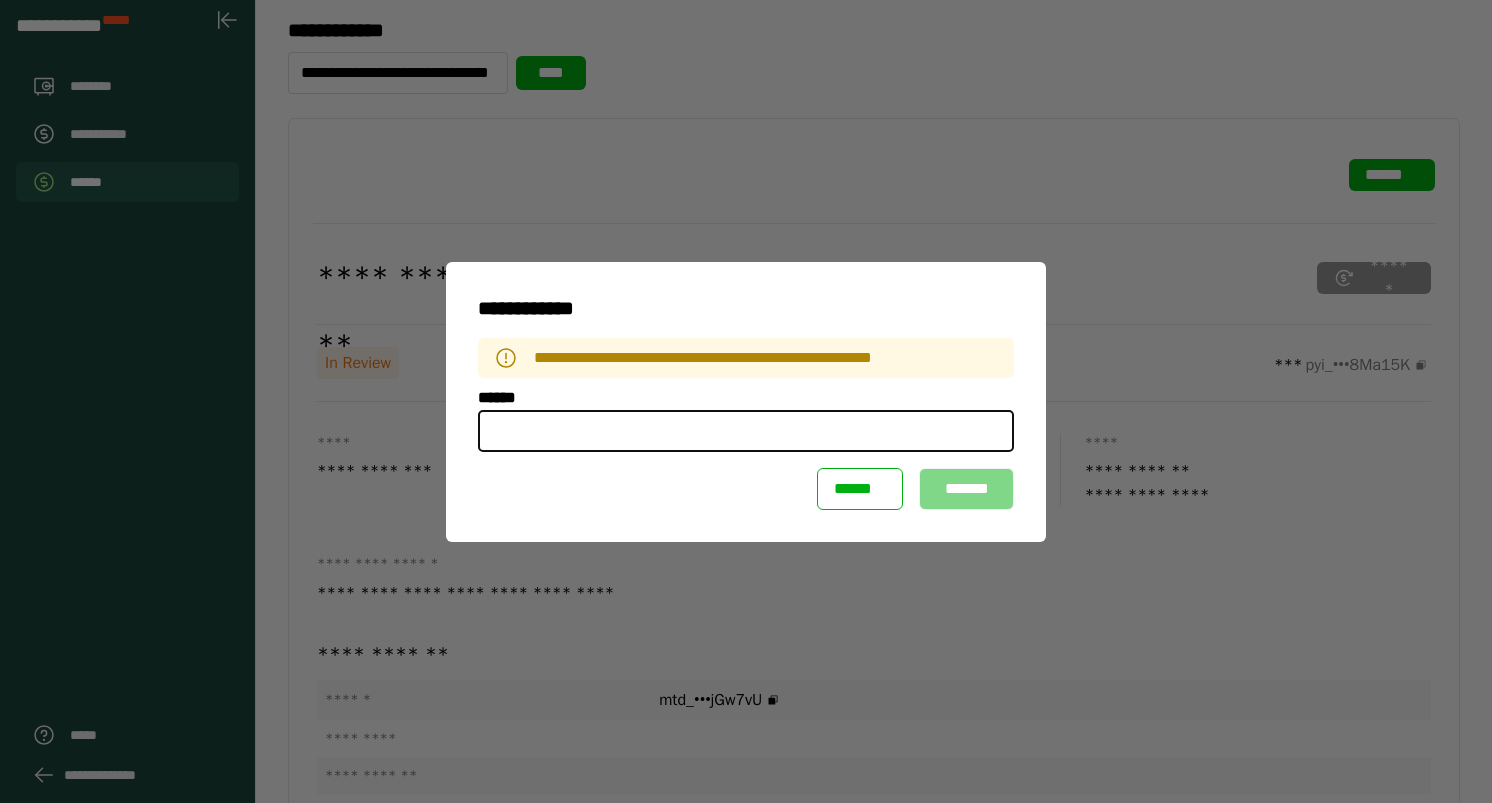 type on "*" 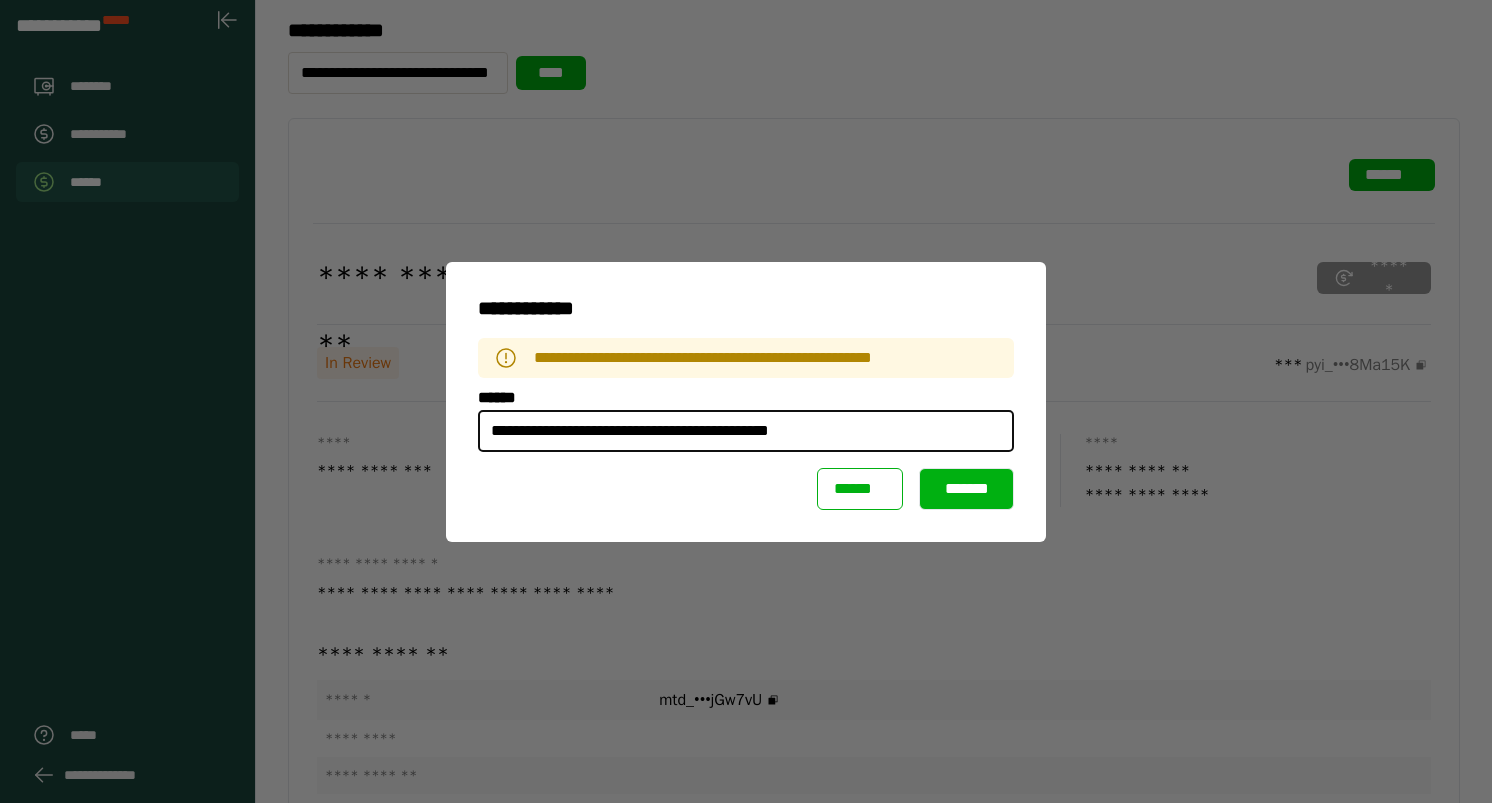 click on "**********" at bounding box center (746, 431) 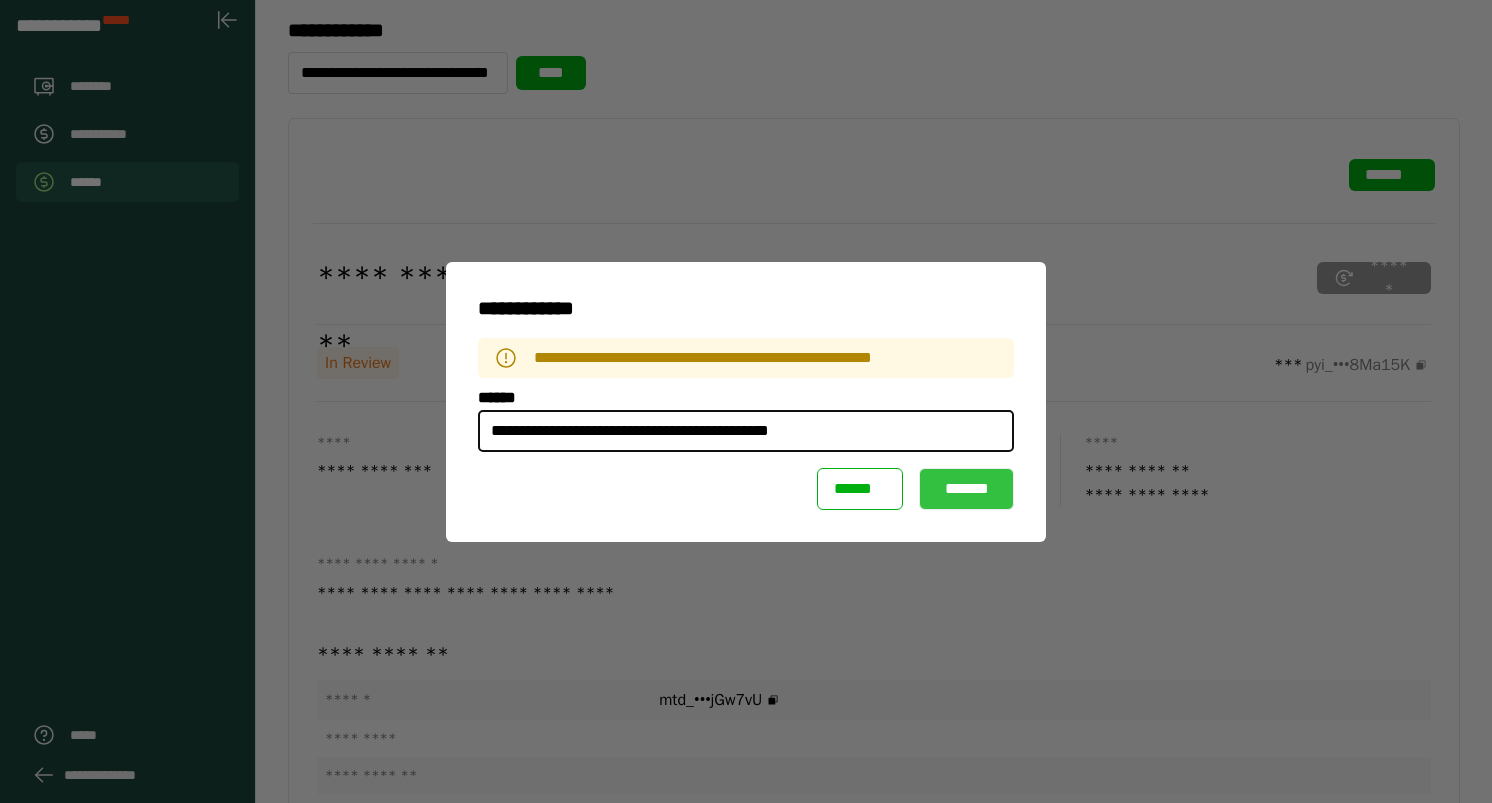 type on "**********" 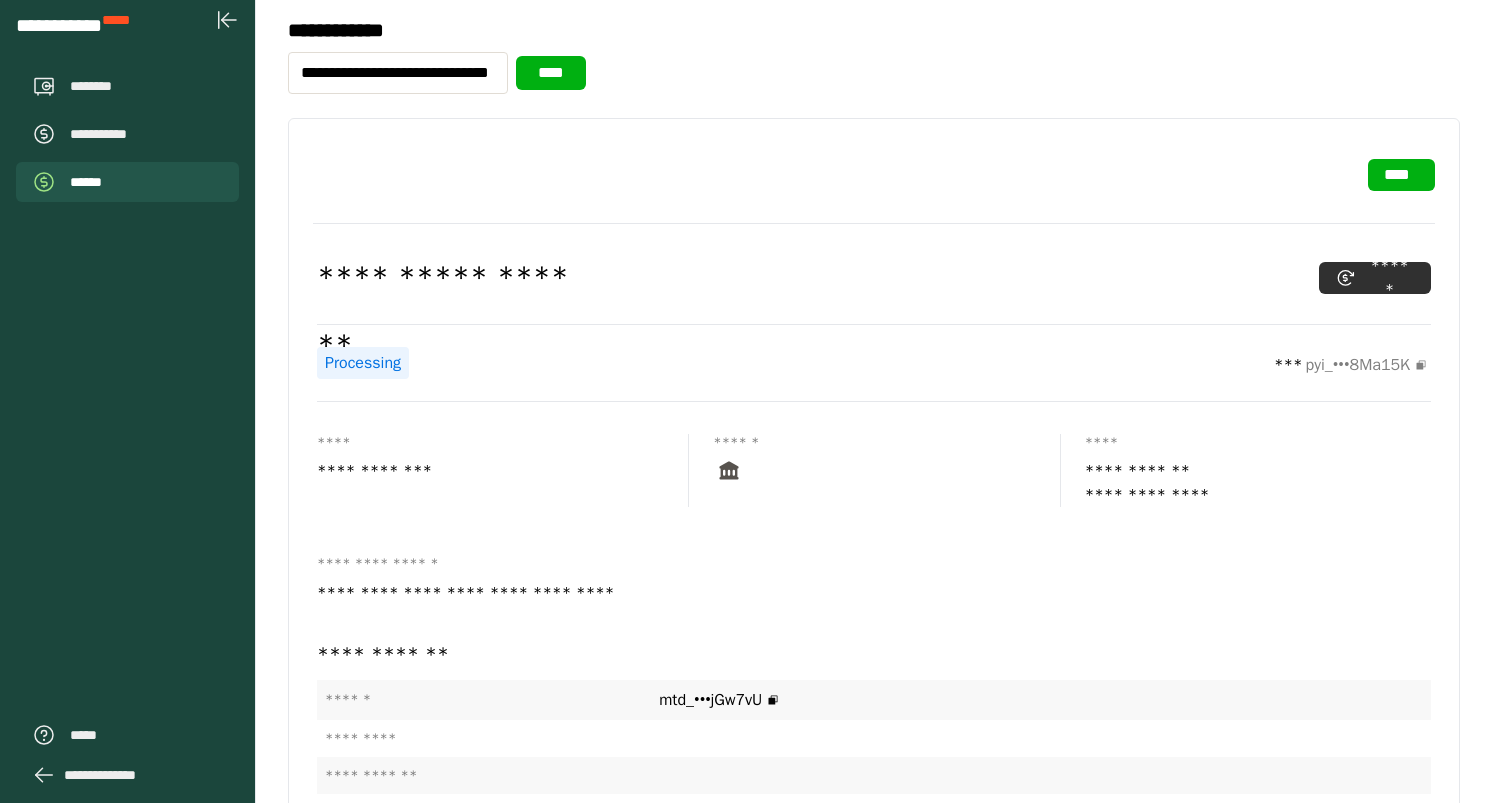 click 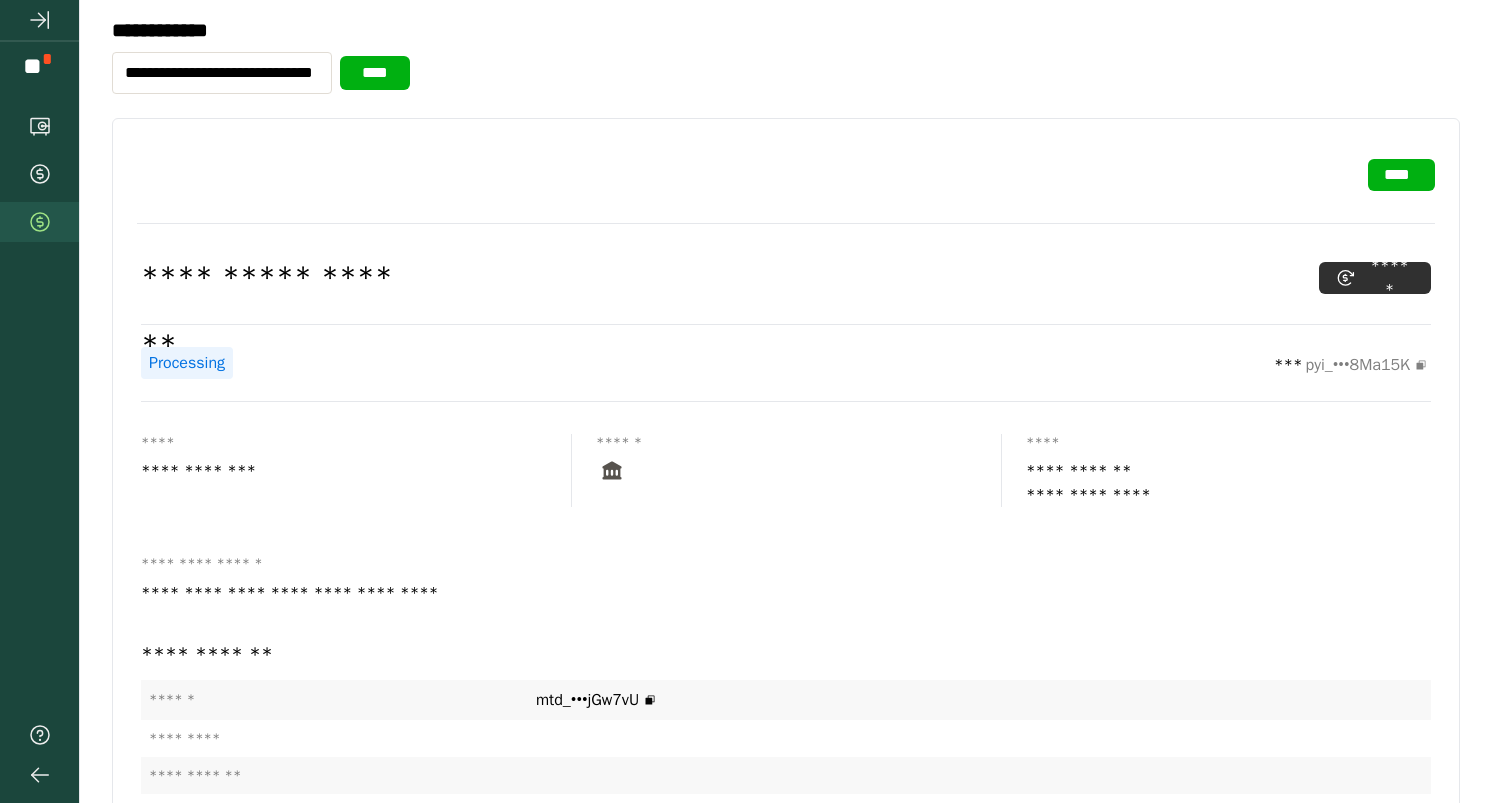 click 